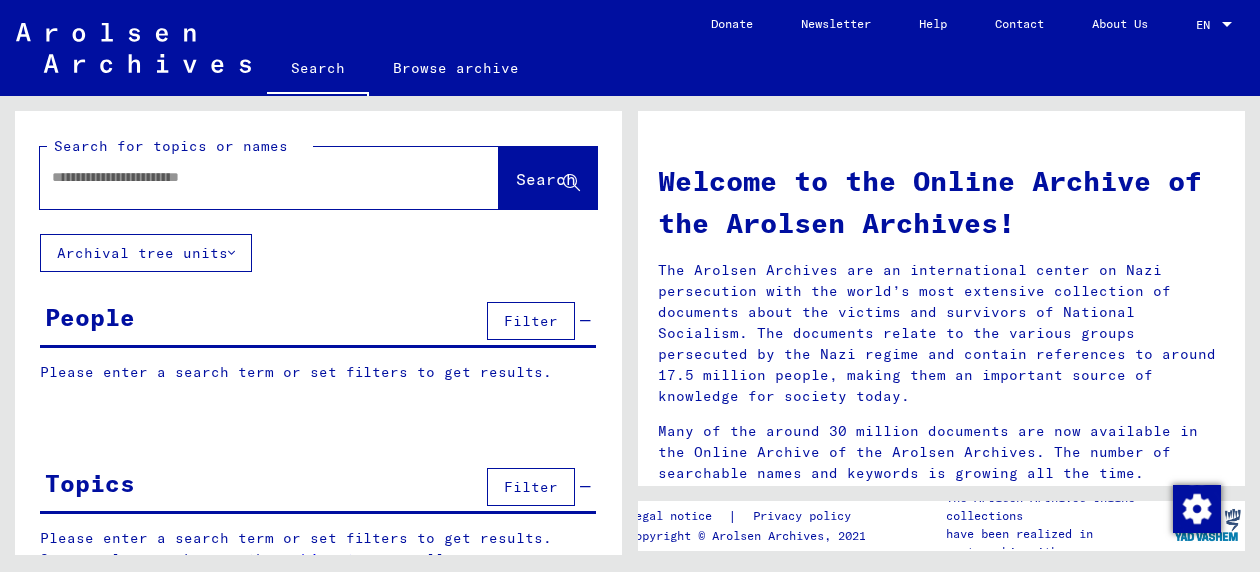 scroll, scrollTop: 0, scrollLeft: 0, axis: both 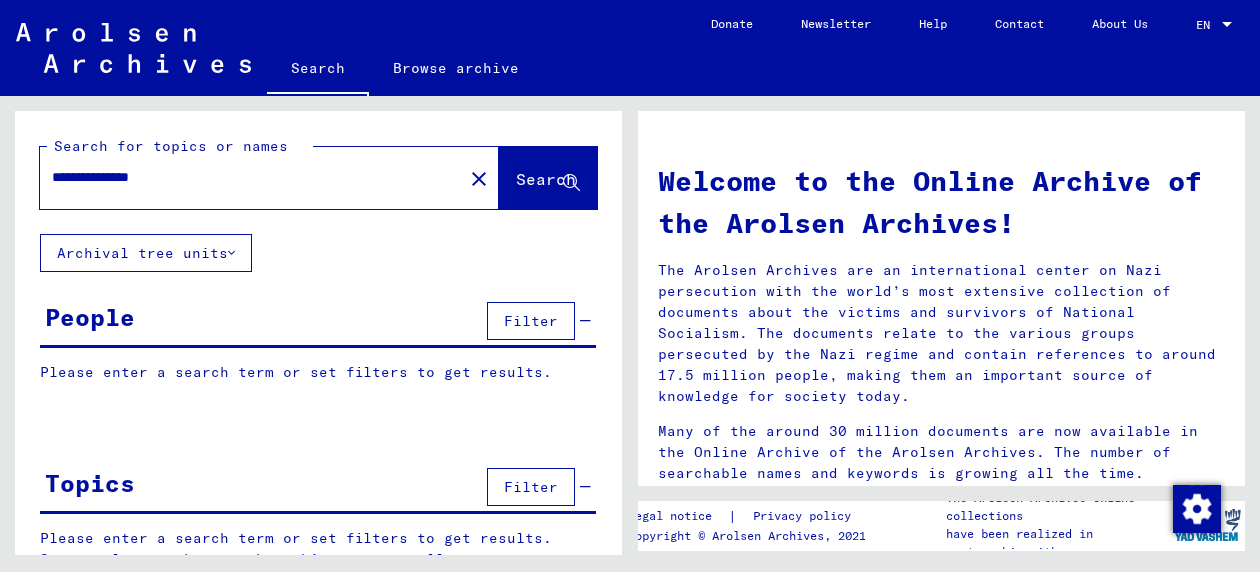 type on "**********" 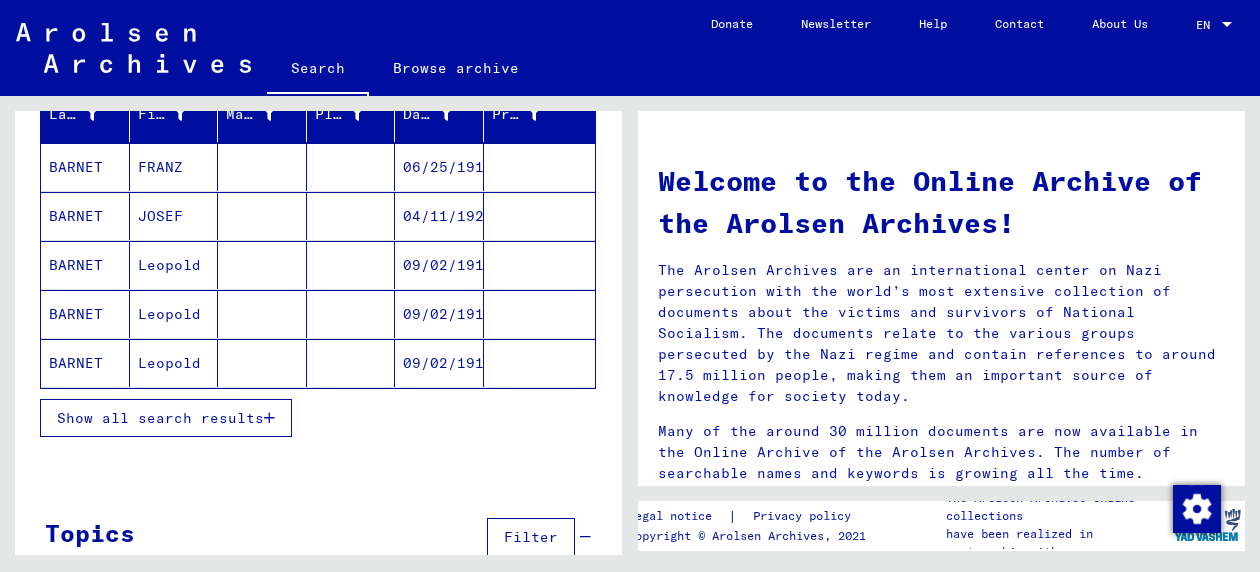 scroll, scrollTop: 302, scrollLeft: 0, axis: vertical 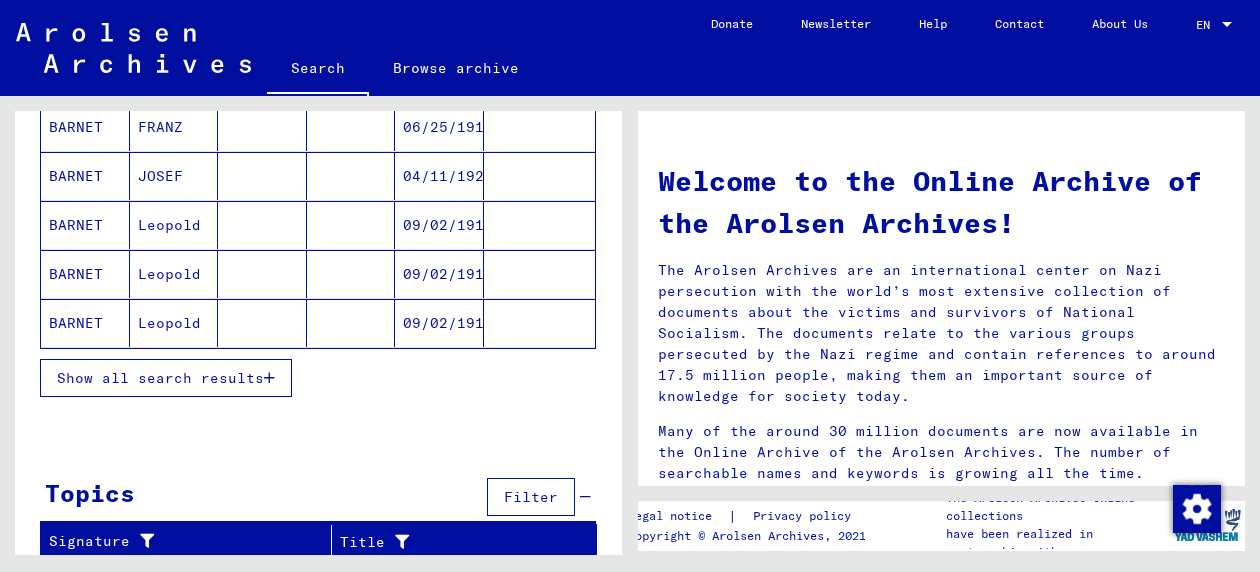 click on "Show all search results" at bounding box center [160, 378] 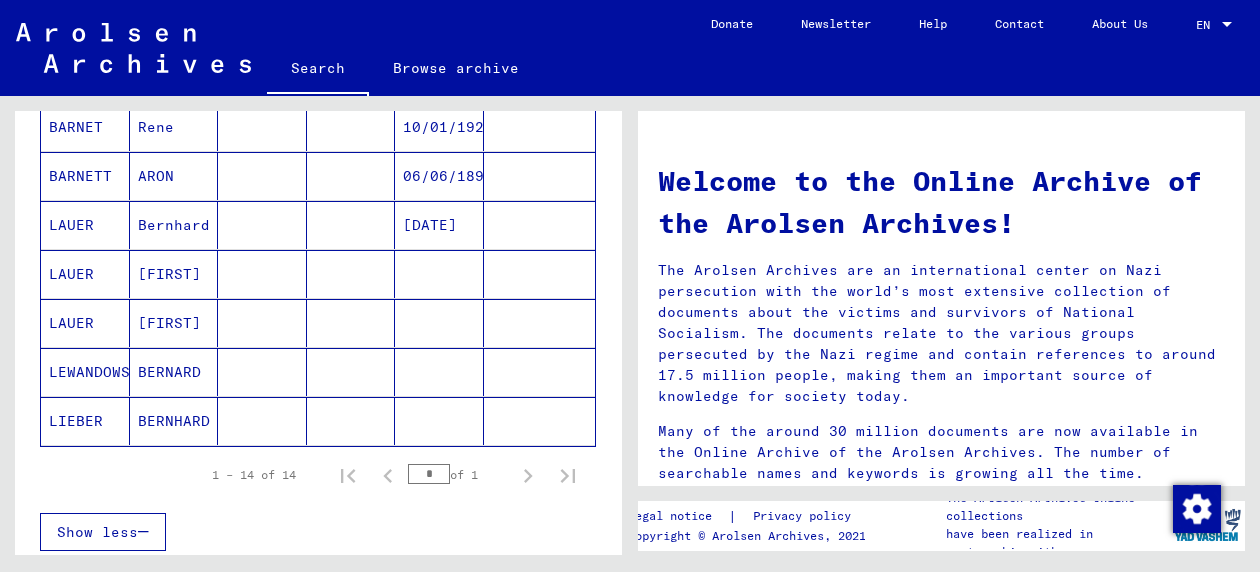 scroll, scrollTop: 646, scrollLeft: 0, axis: vertical 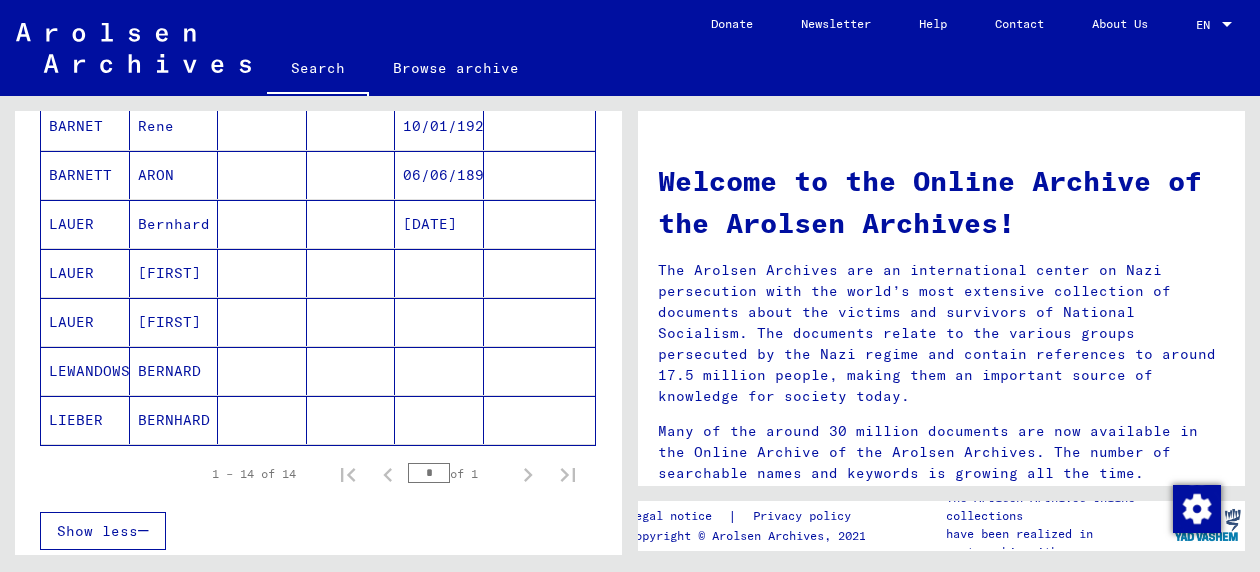 click on "LAUER" at bounding box center [85, 273] 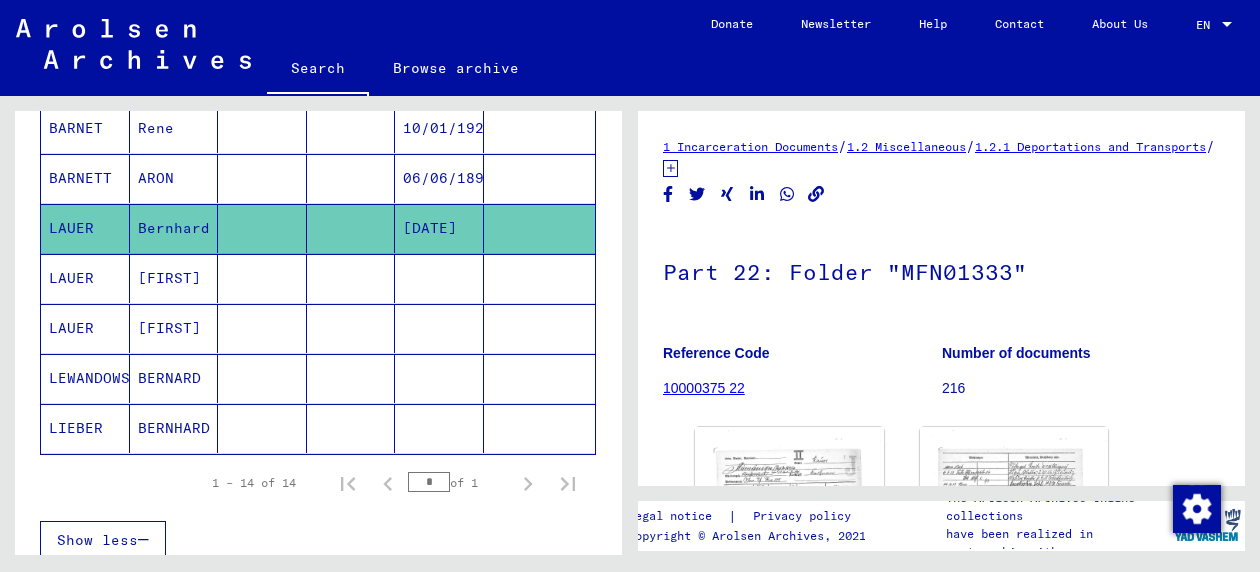 scroll, scrollTop: 0, scrollLeft: 0, axis: both 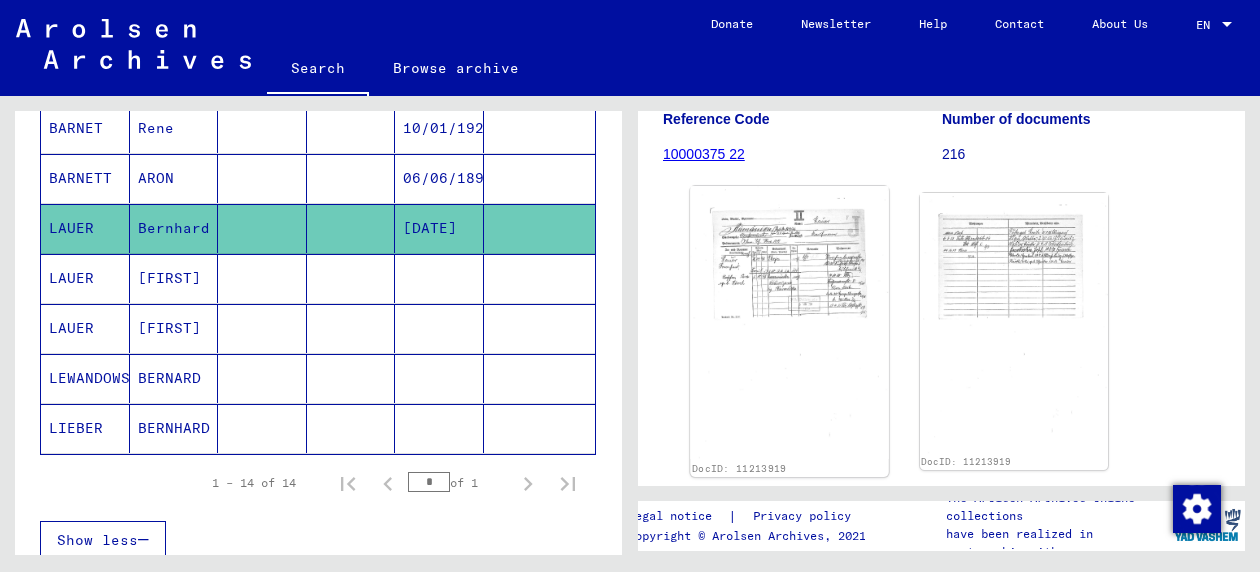 click 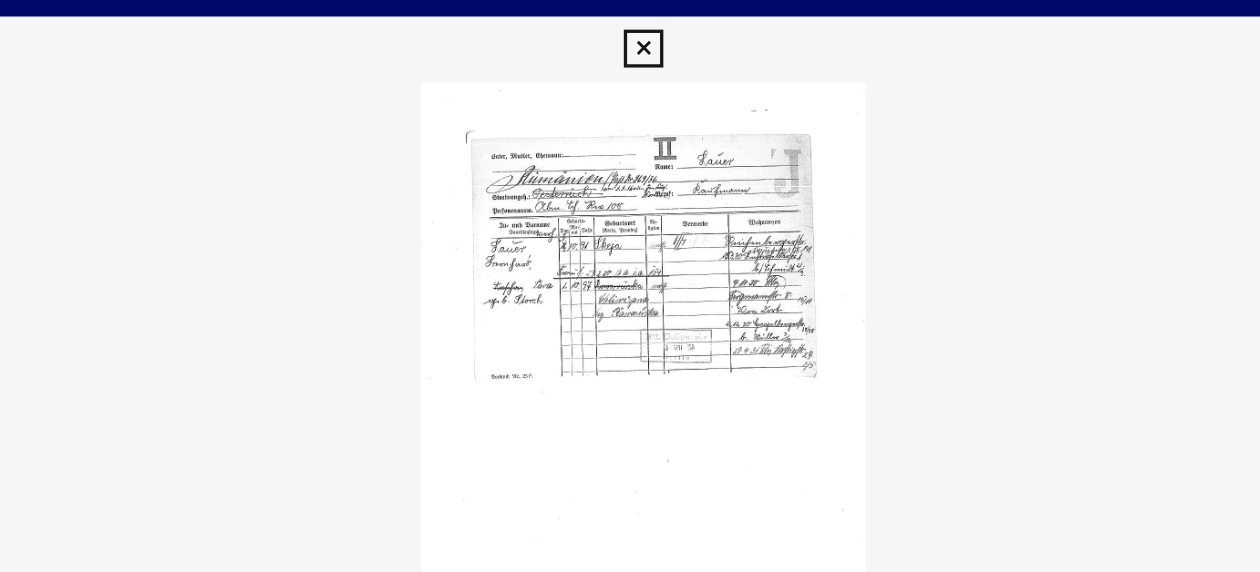 click at bounding box center (629, 30) 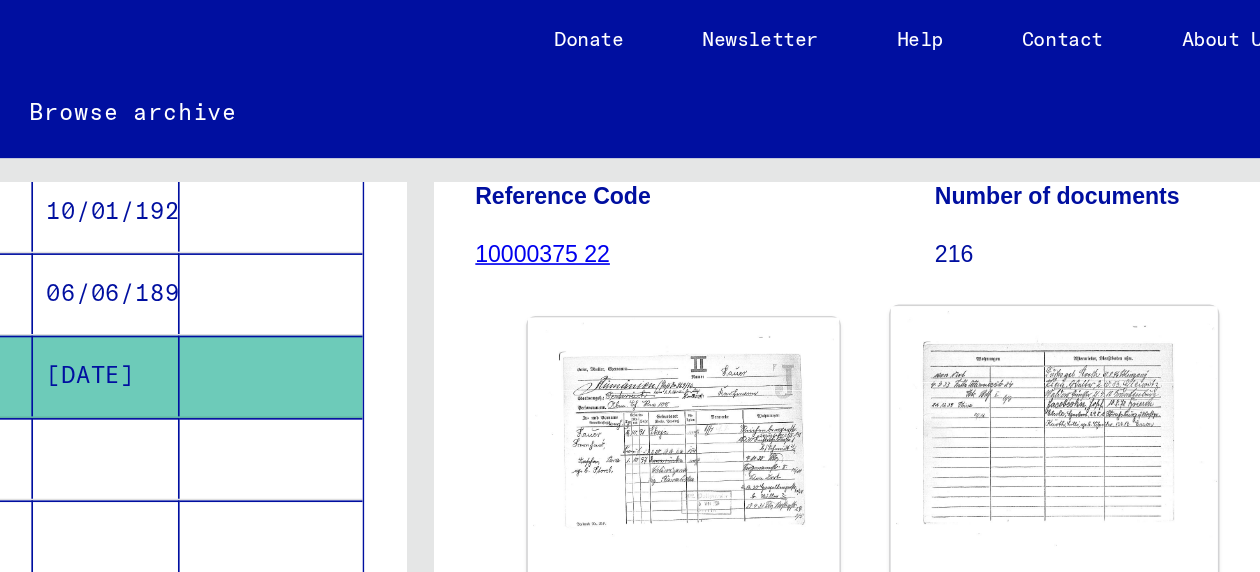 click 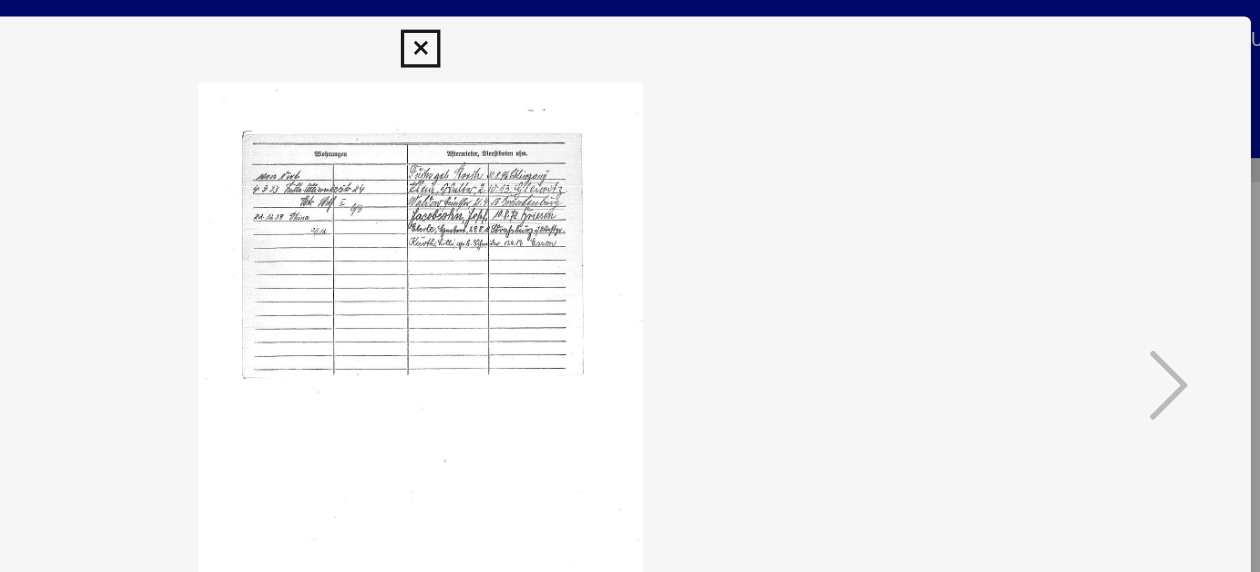 click at bounding box center (630, 236) 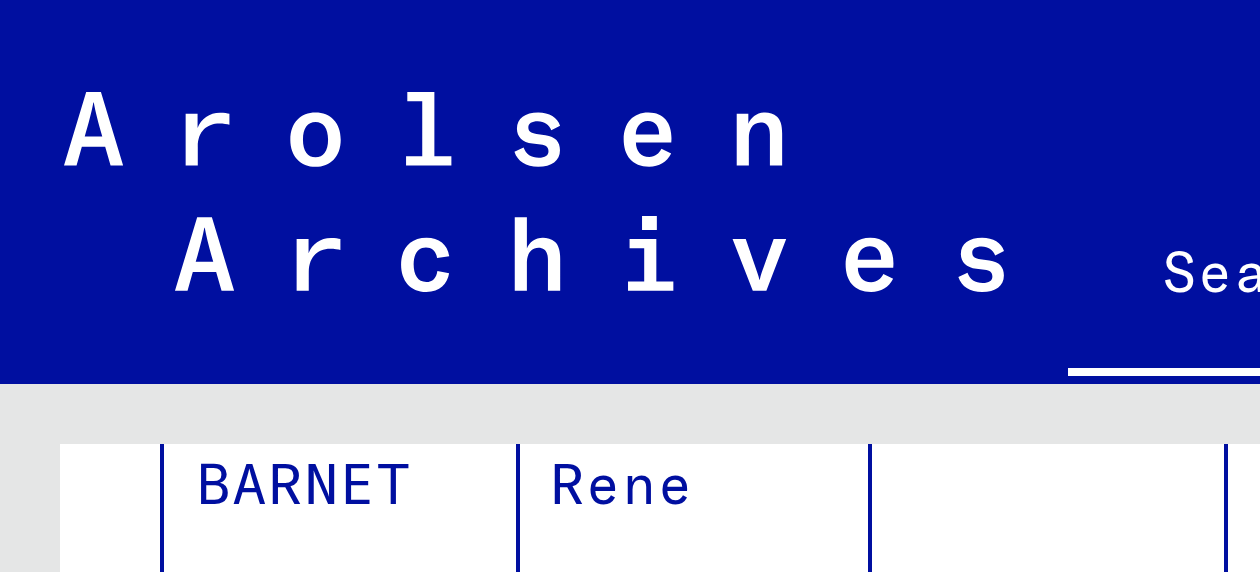 scroll, scrollTop: 0, scrollLeft: 0, axis: both 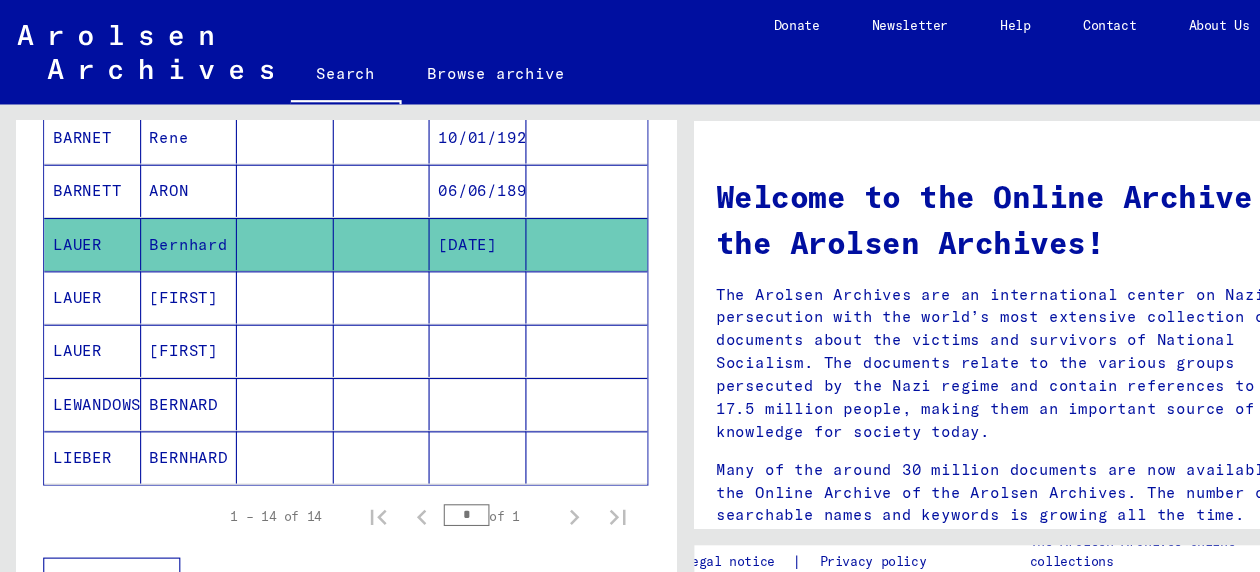 click on "Bernhard" 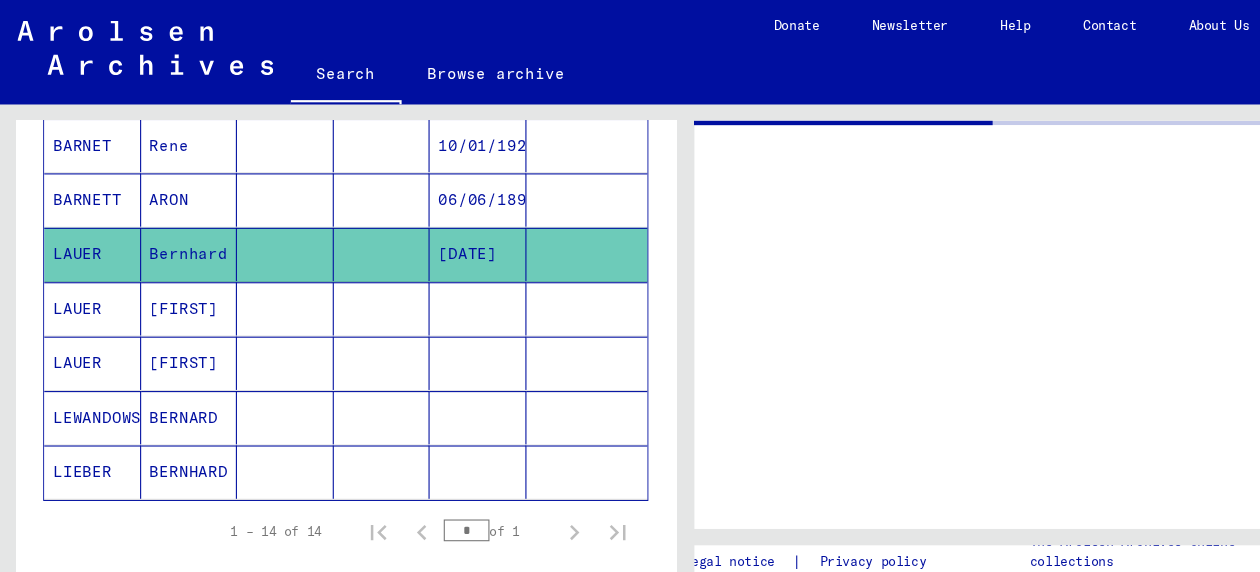 scroll, scrollTop: 651, scrollLeft: 0, axis: vertical 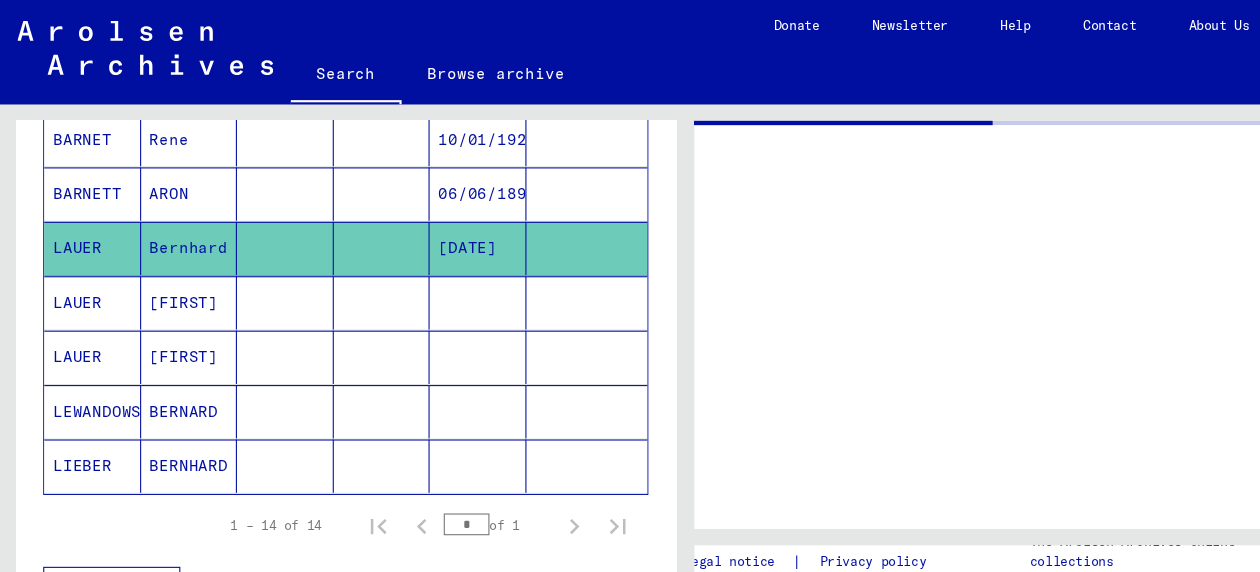 click on "Bernhard" 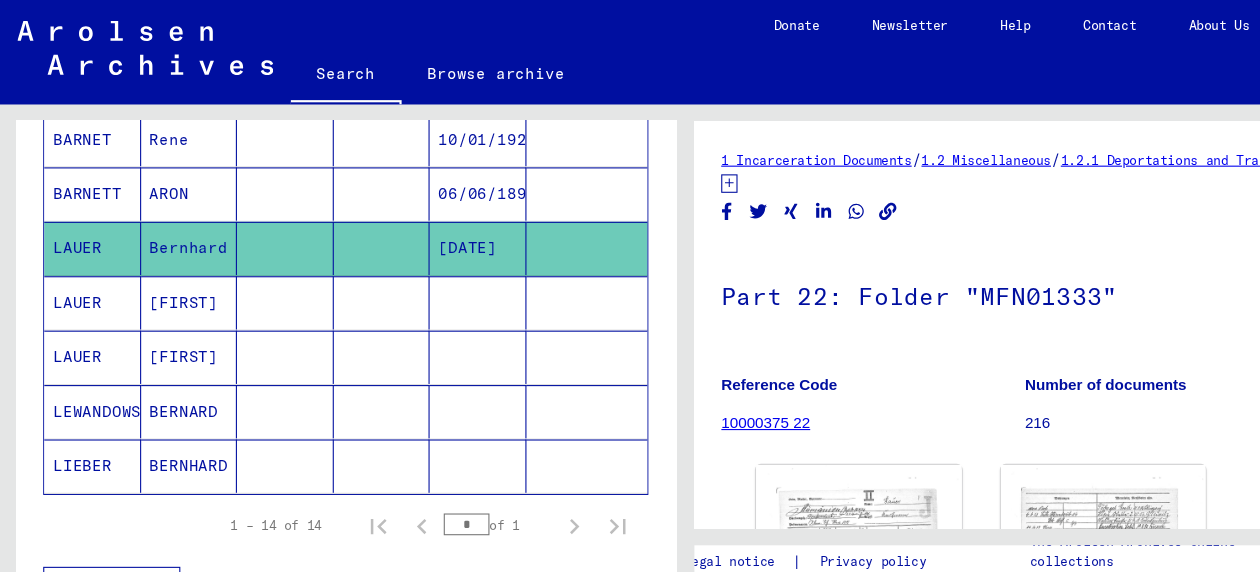 scroll, scrollTop: 0, scrollLeft: 0, axis: both 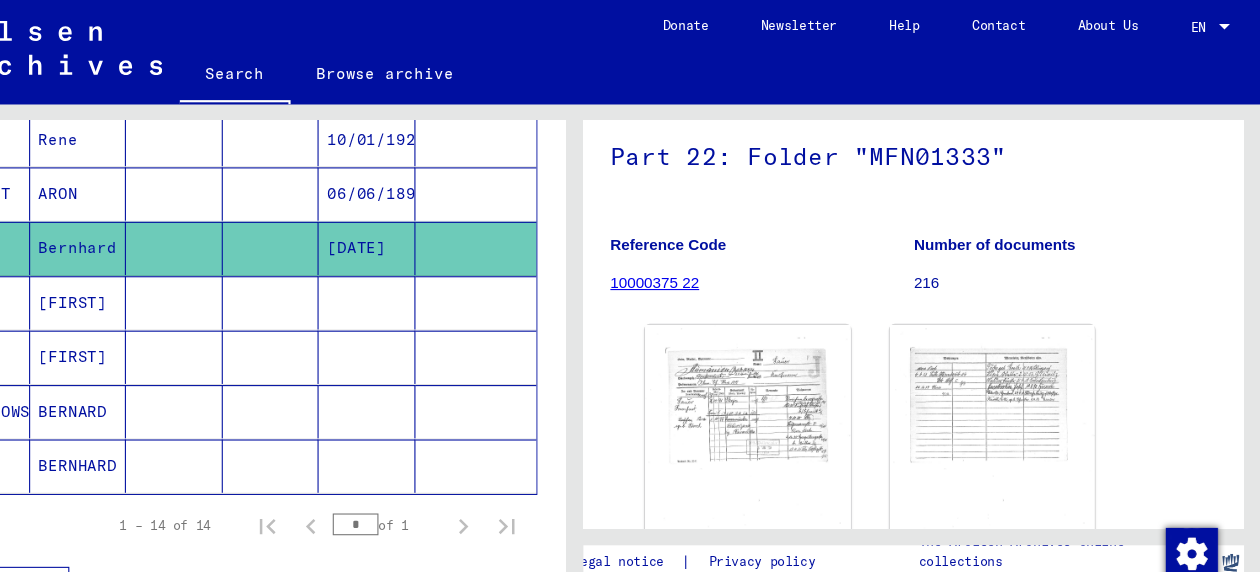 click on "10000375 22" 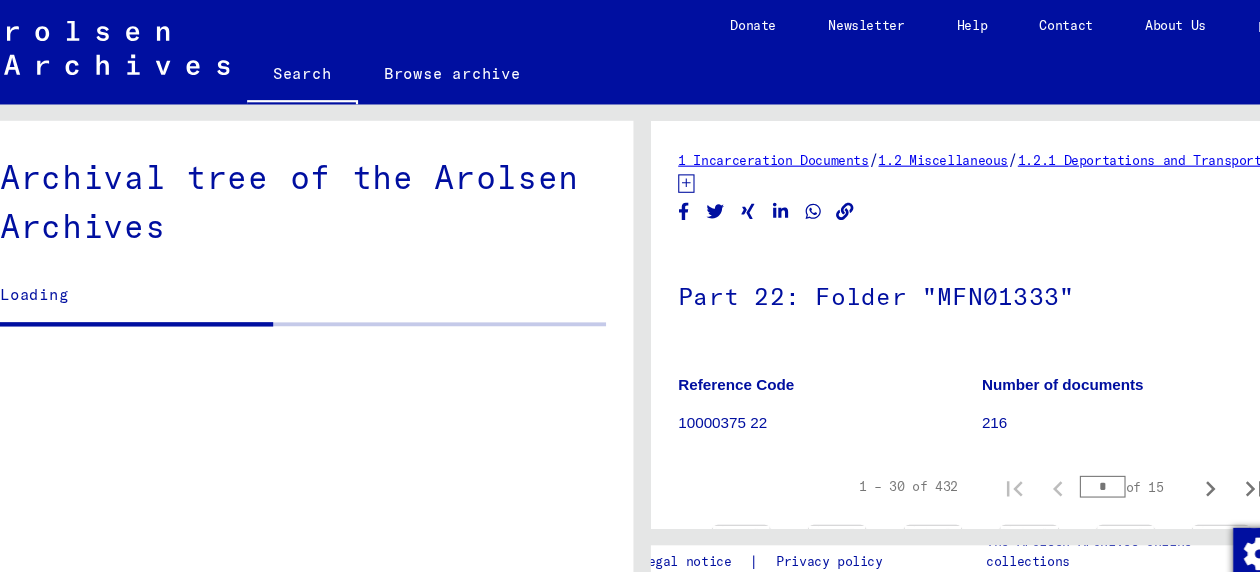 scroll, scrollTop: 2960, scrollLeft: 0, axis: vertical 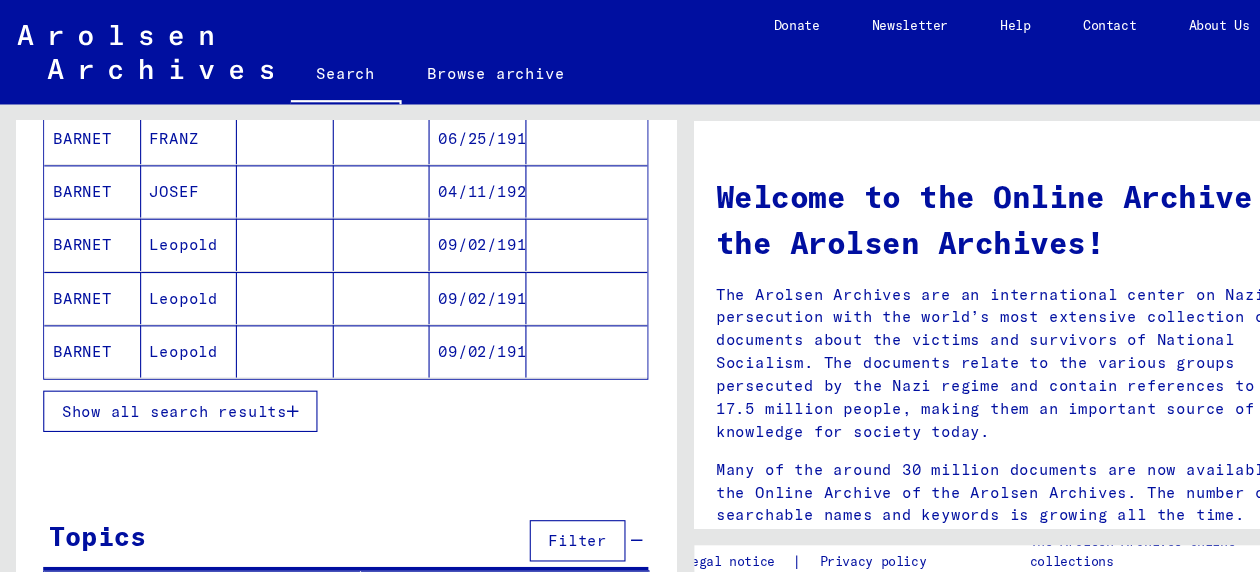 click on "Show all search results" at bounding box center (160, 378) 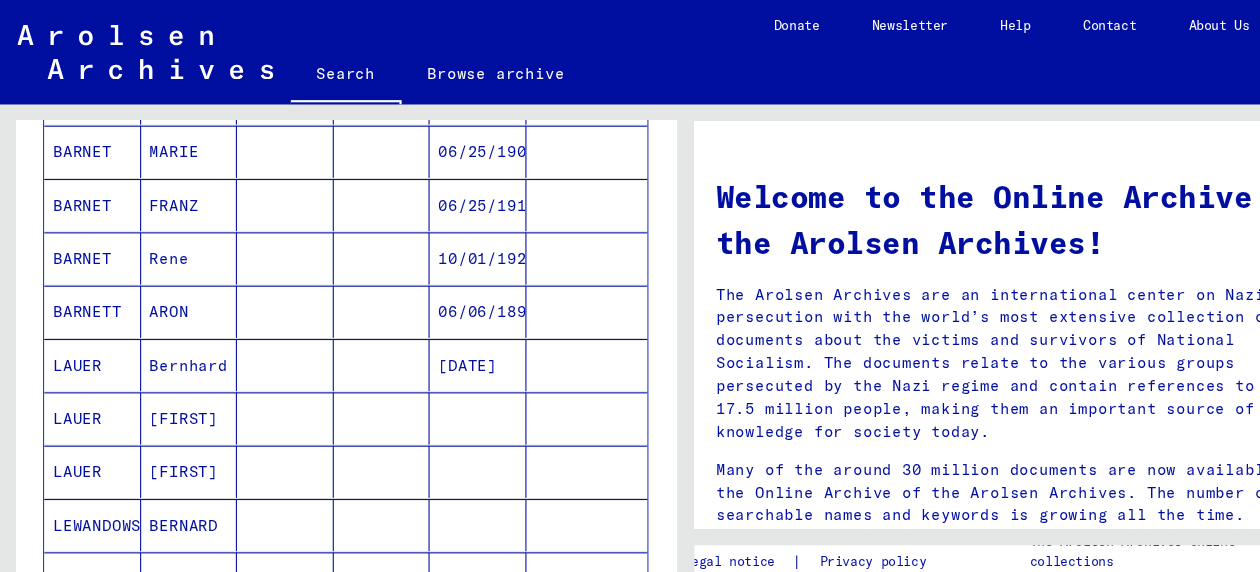 scroll, scrollTop: 584, scrollLeft: 0, axis: vertical 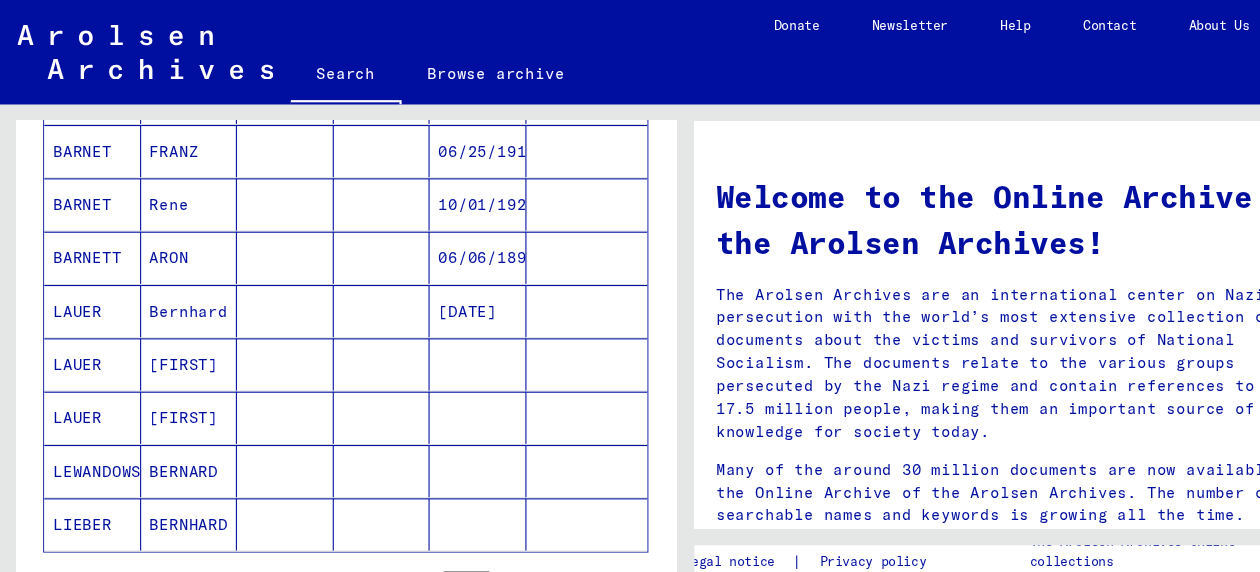 click on "LAUER" at bounding box center [85, 335] 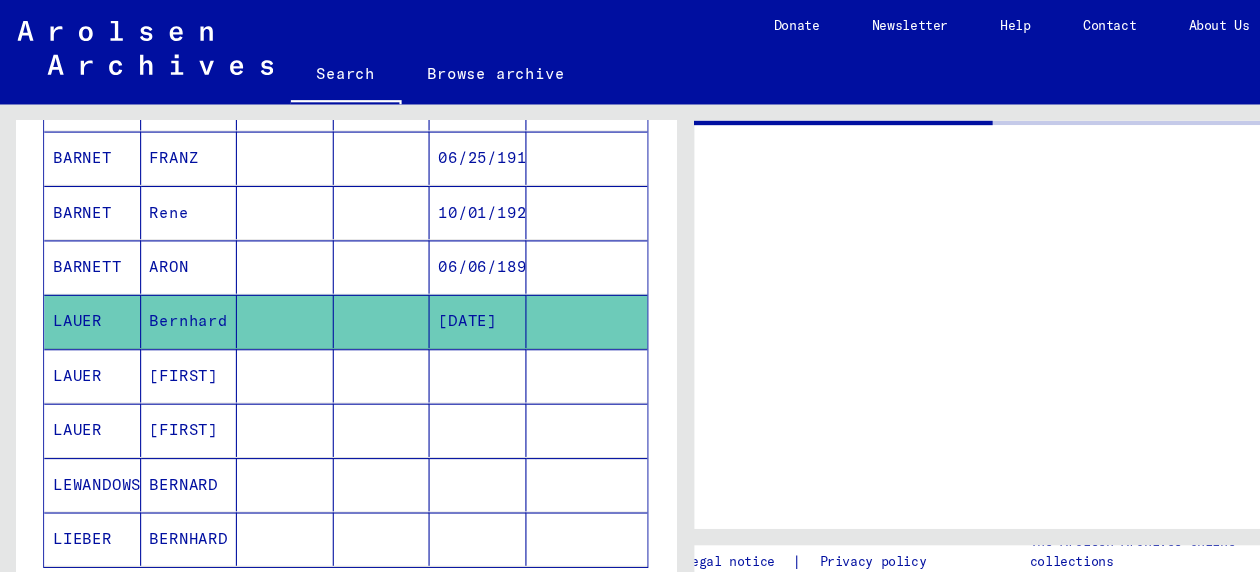 scroll, scrollTop: 589, scrollLeft: 0, axis: vertical 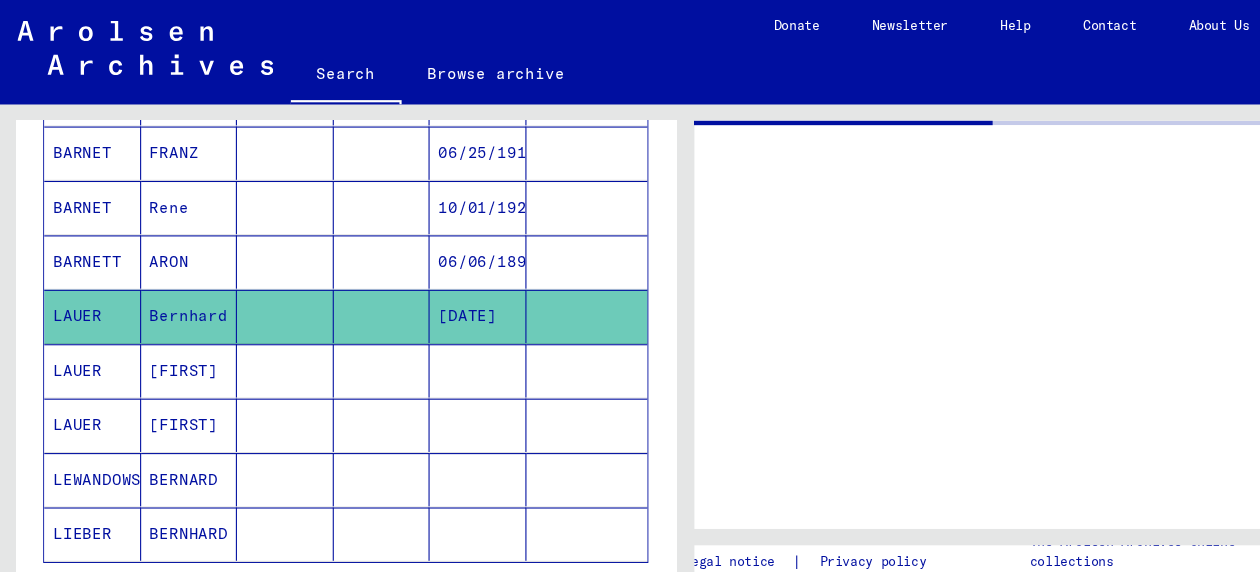 click on "LAUER" 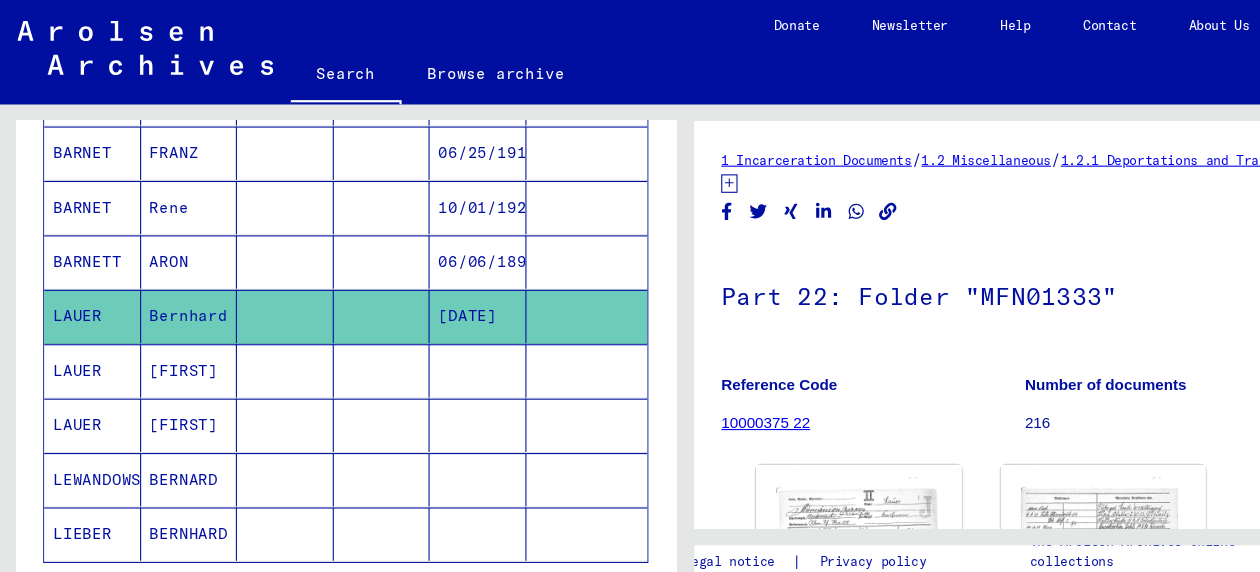 scroll, scrollTop: 0, scrollLeft: 0, axis: both 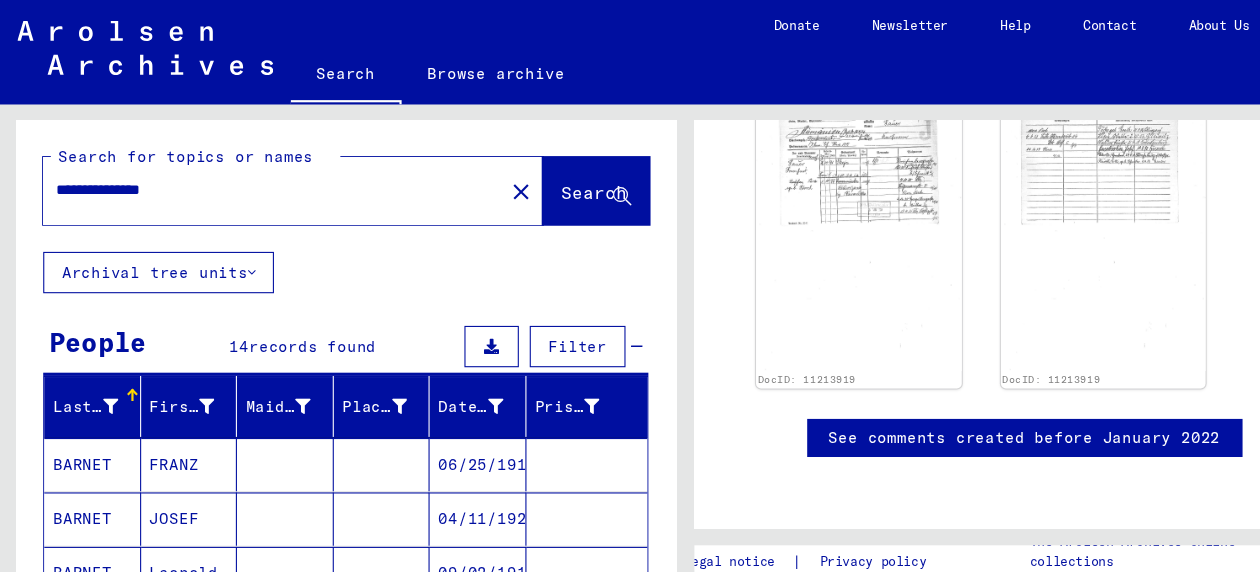 click on "**********" at bounding box center [251, 174] 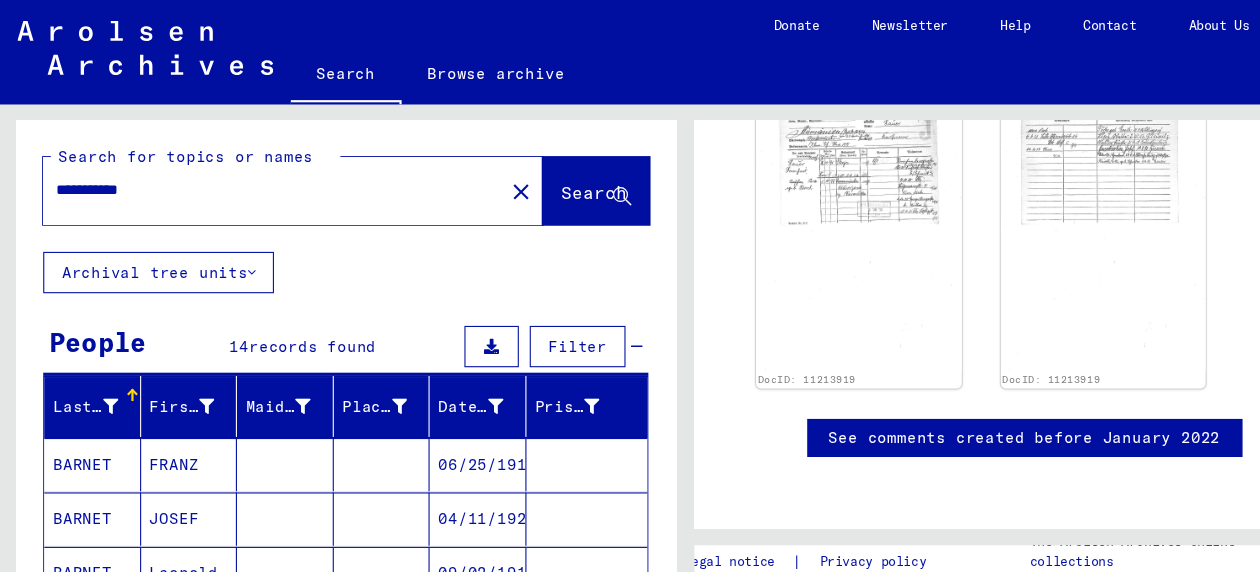 scroll, scrollTop: 0, scrollLeft: 0, axis: both 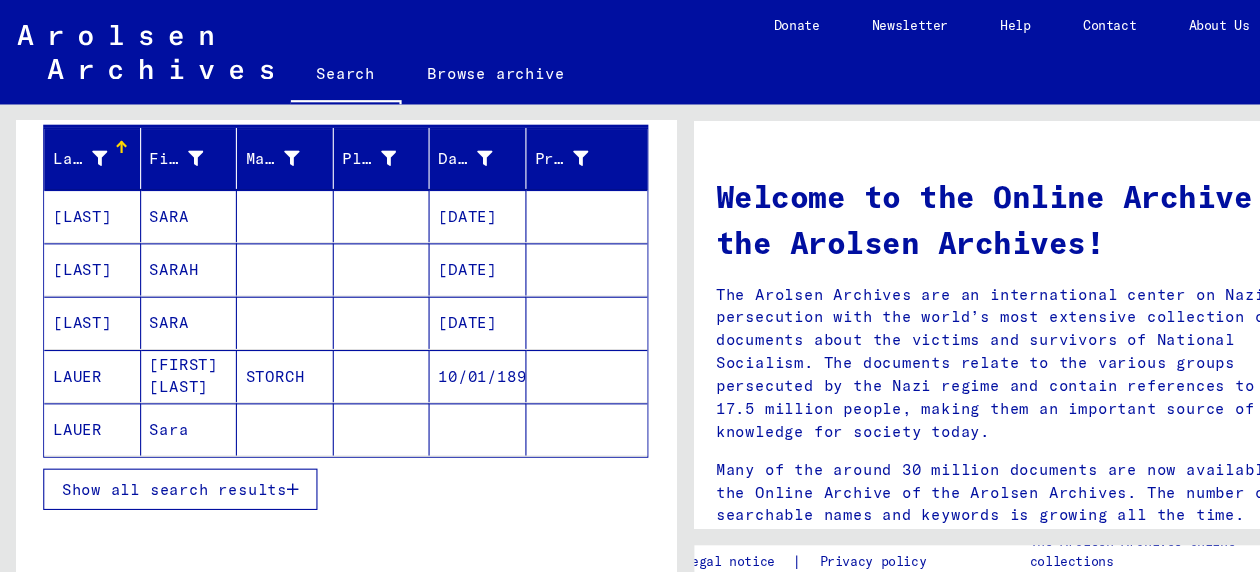 click on "LAUER" at bounding box center (85, 395) 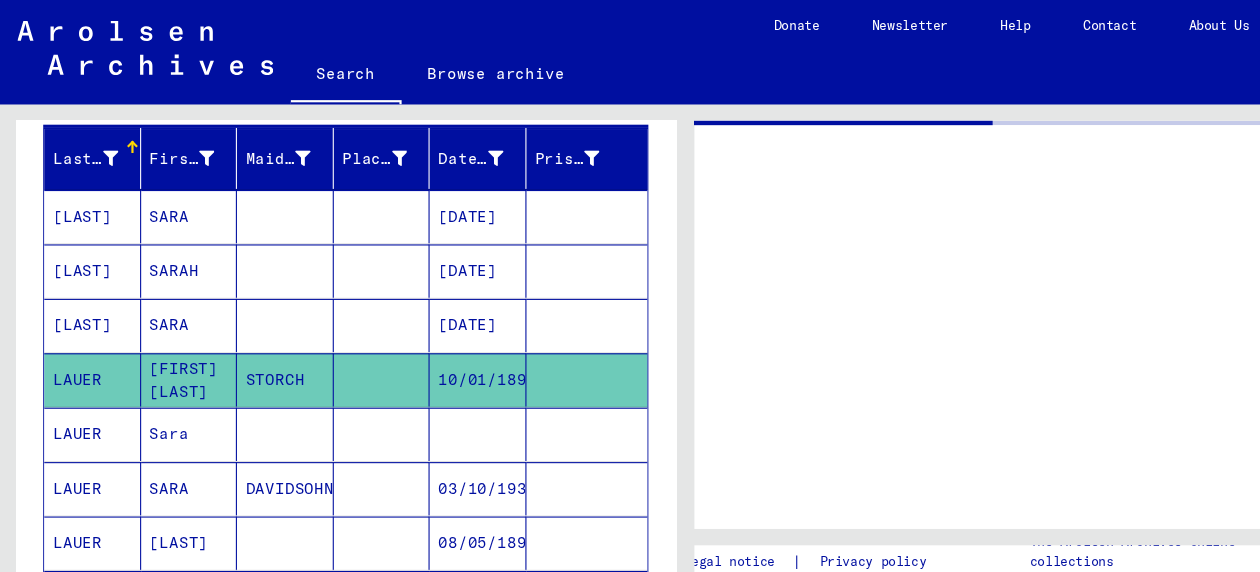 click on "LAUER" 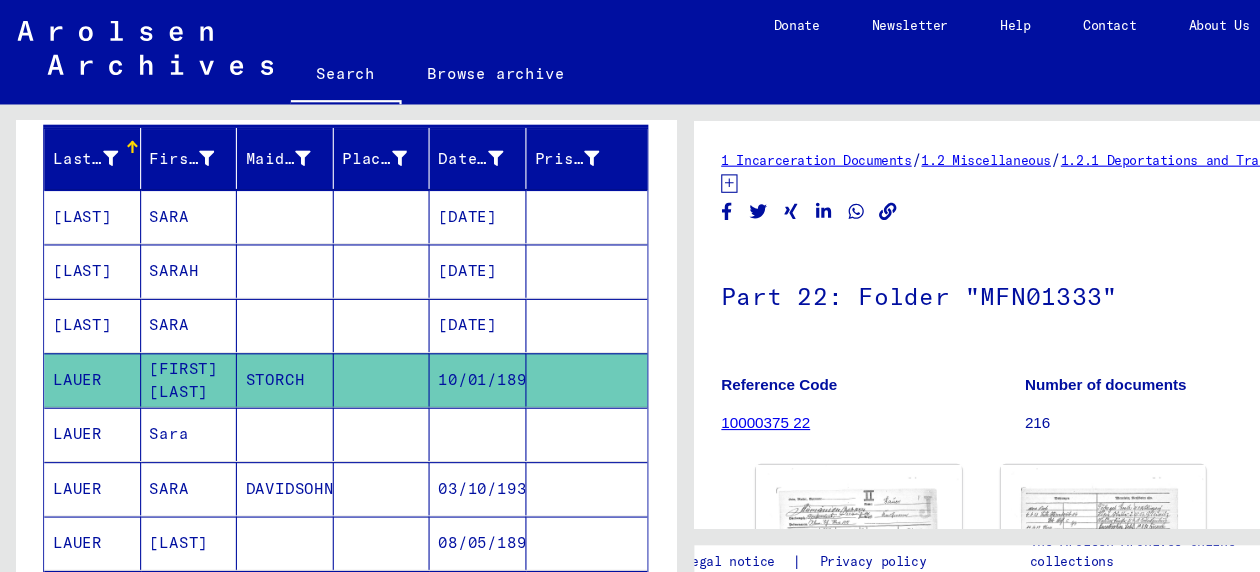 scroll, scrollTop: 0, scrollLeft: 0, axis: both 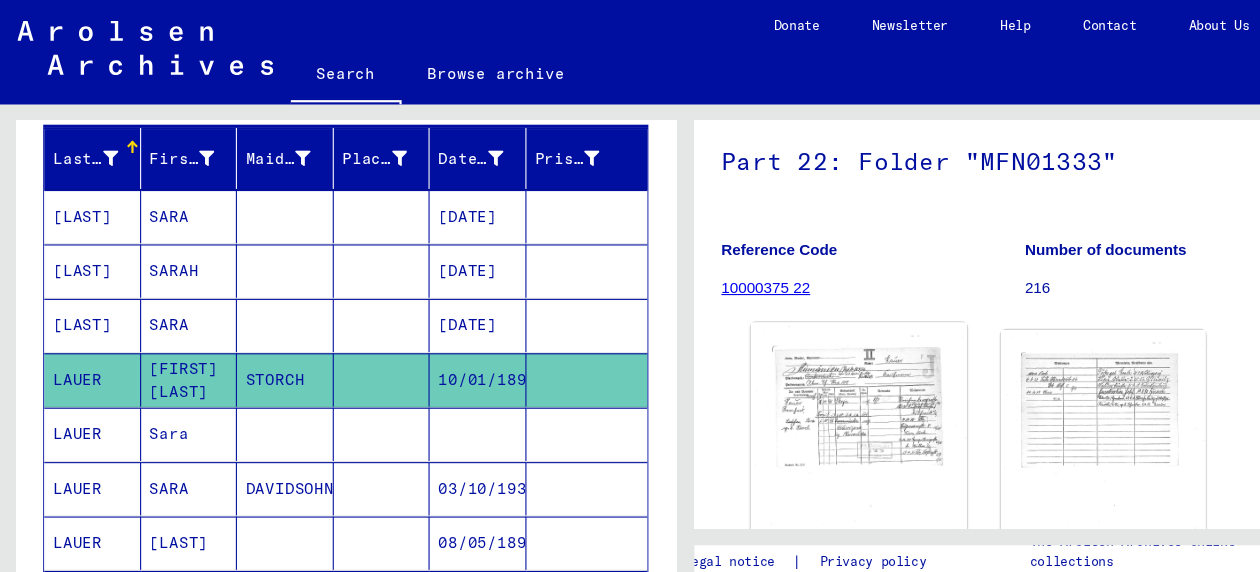 click 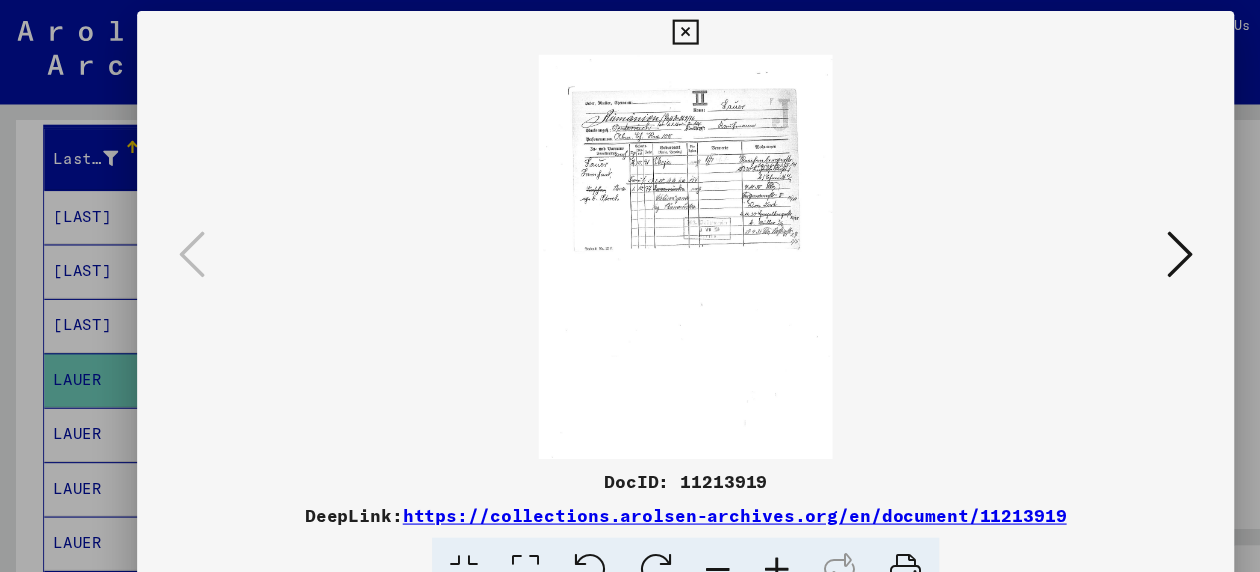 click at bounding box center [630, 236] 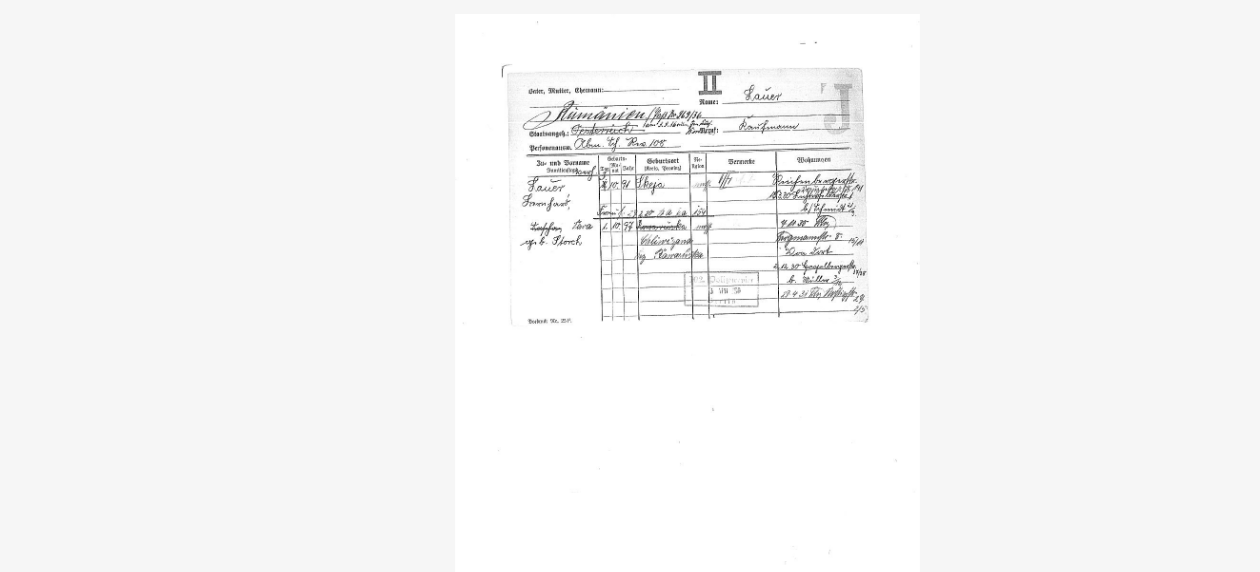 scroll, scrollTop: 0, scrollLeft: 0, axis: both 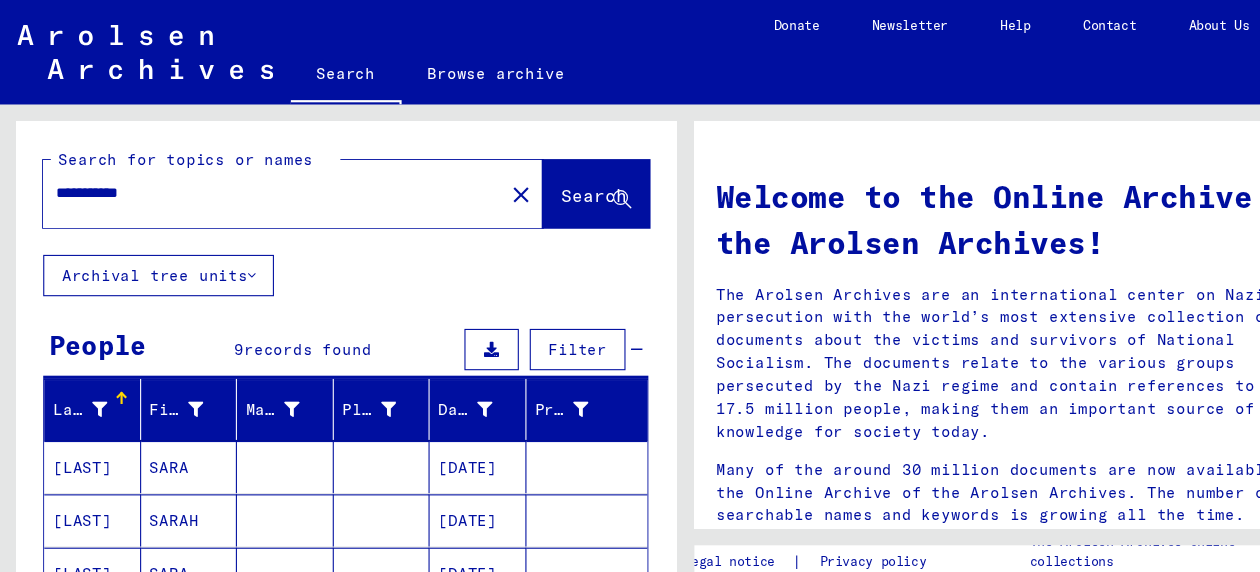 click on "**********" at bounding box center (245, 177) 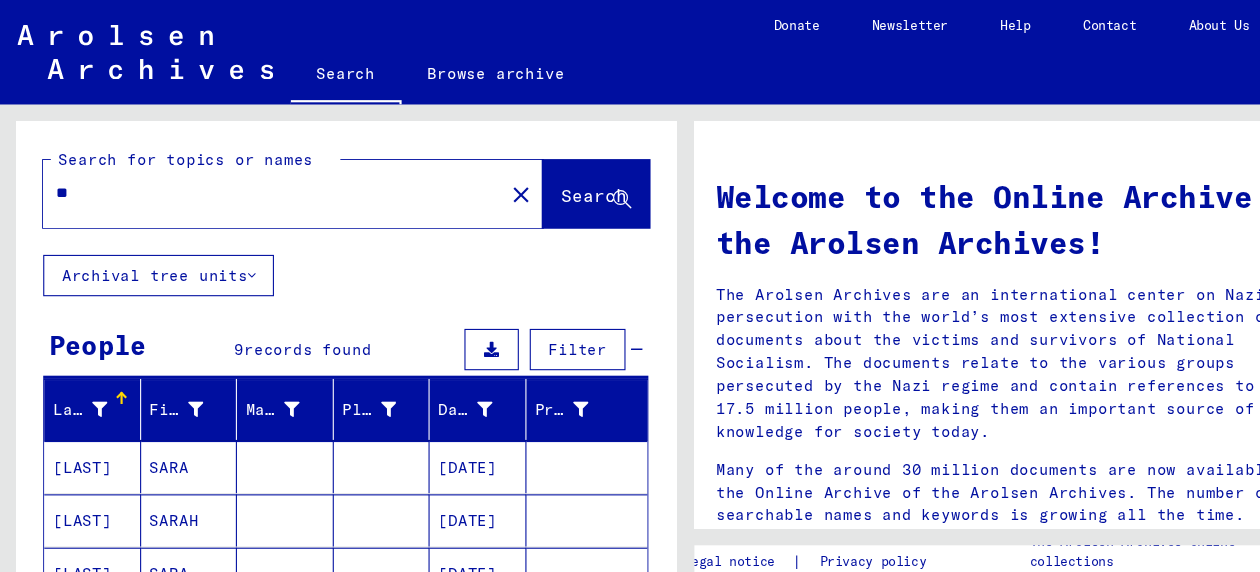 type on "*" 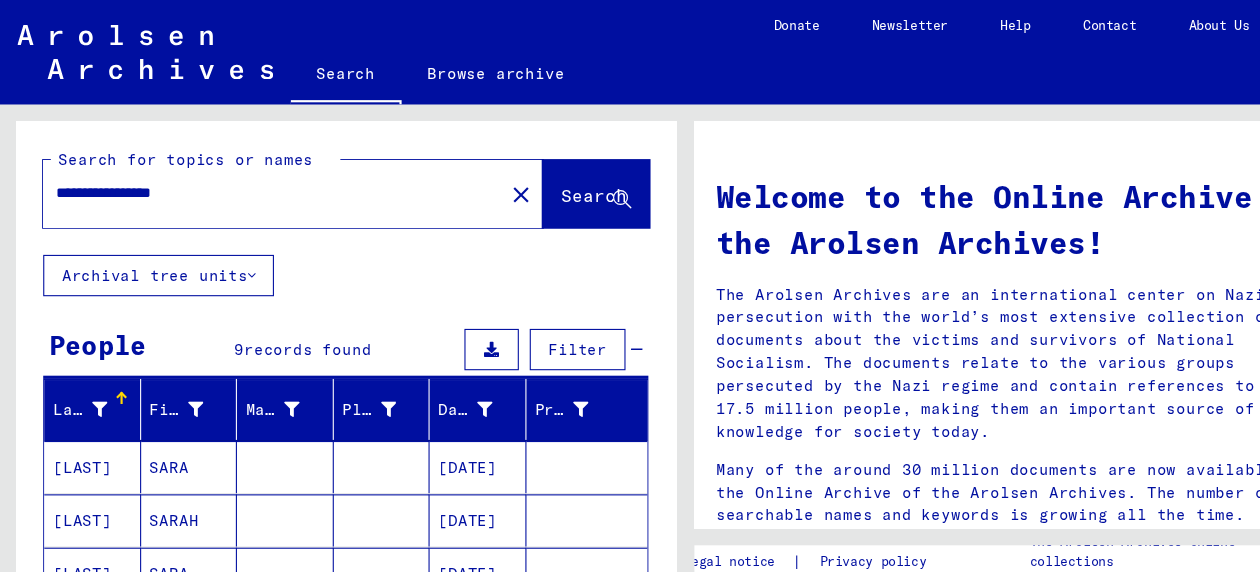 type on "**********" 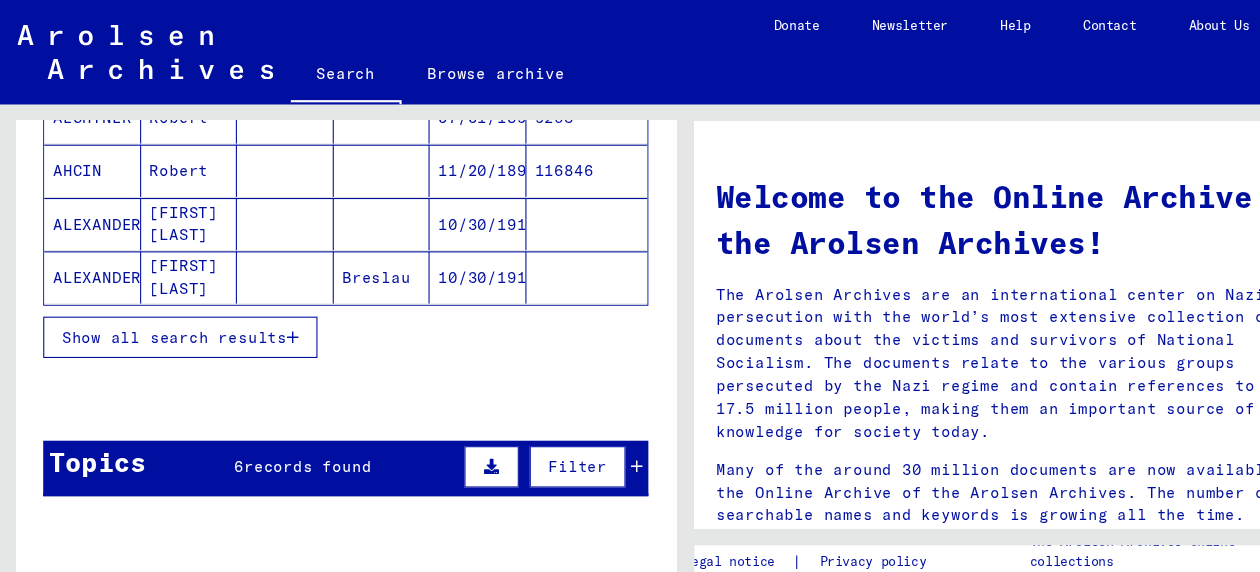 scroll, scrollTop: 371, scrollLeft: 0, axis: vertical 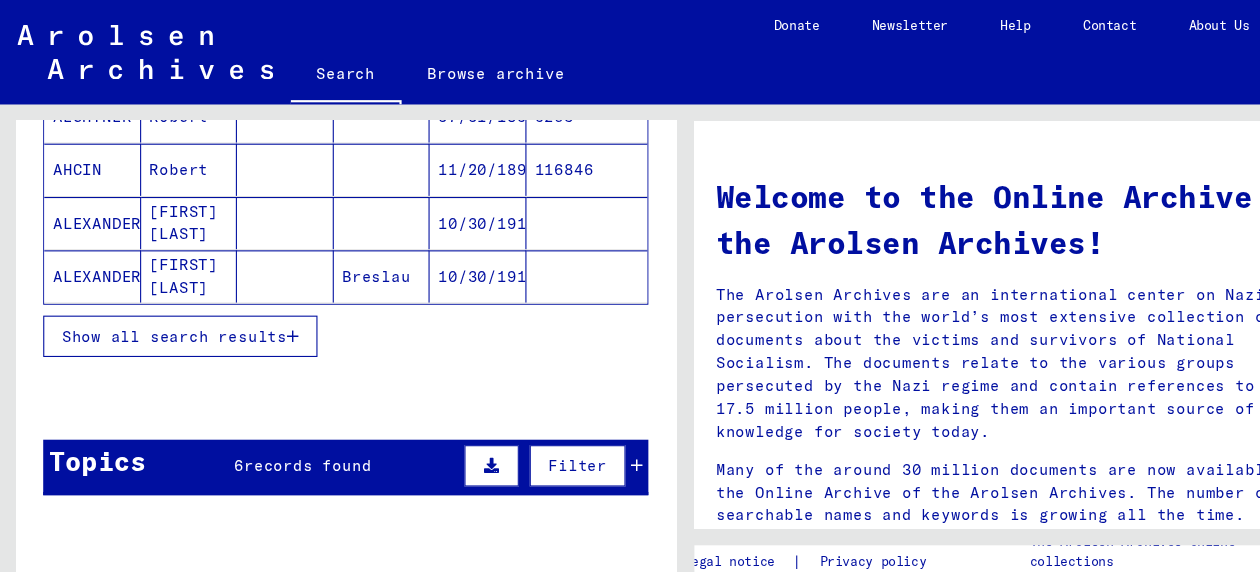 click on "Show all search results" at bounding box center (160, 309) 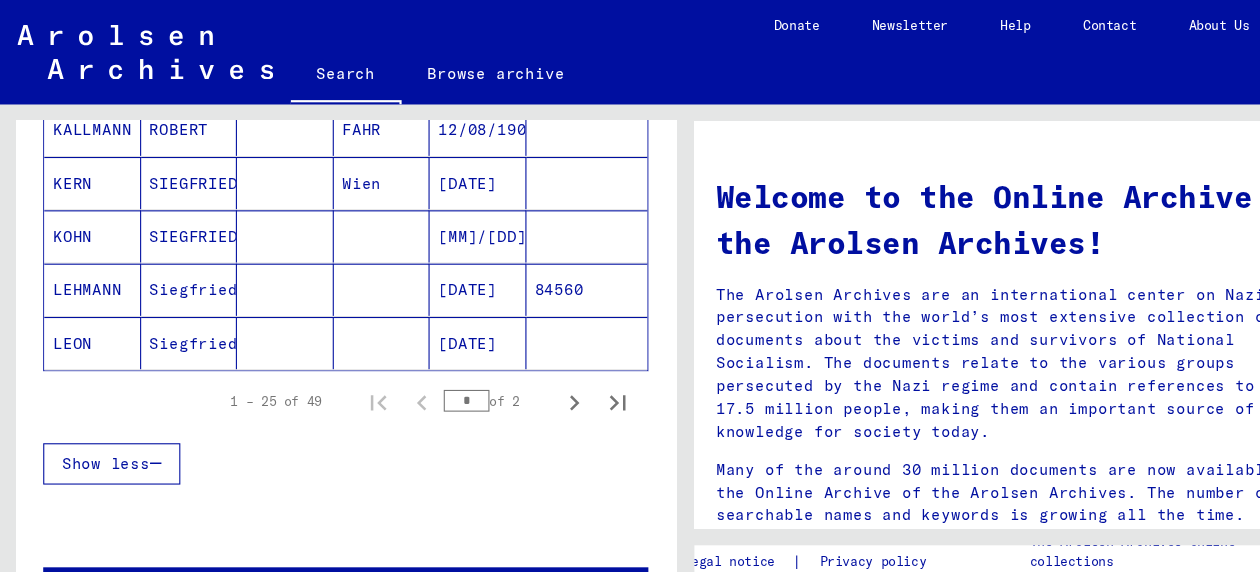 scroll, scrollTop: 1294, scrollLeft: 0, axis: vertical 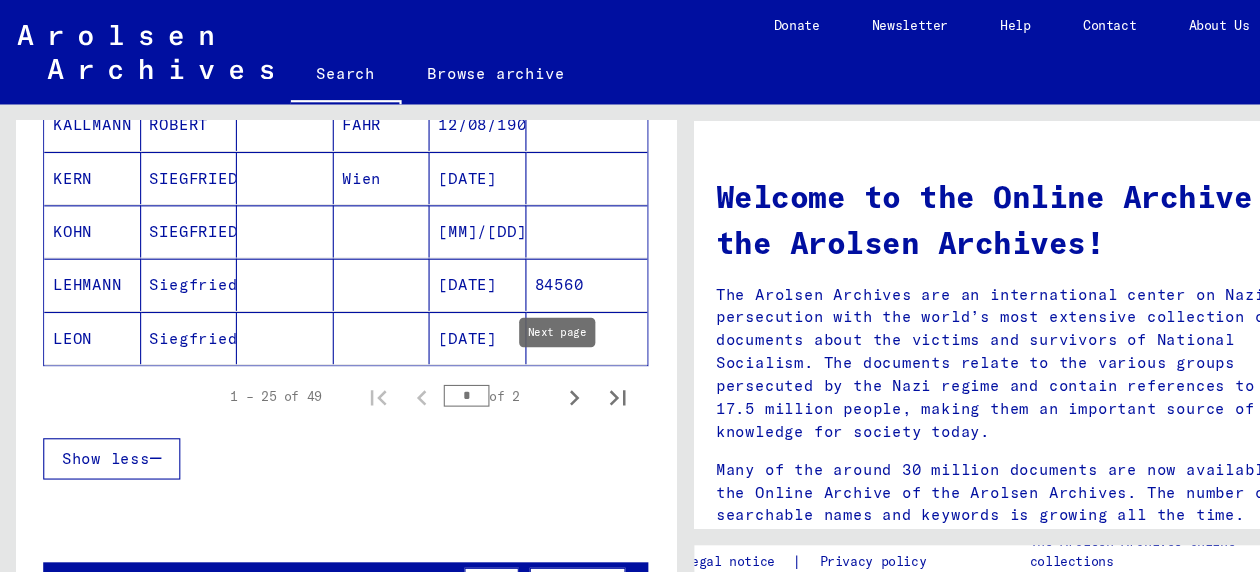 click 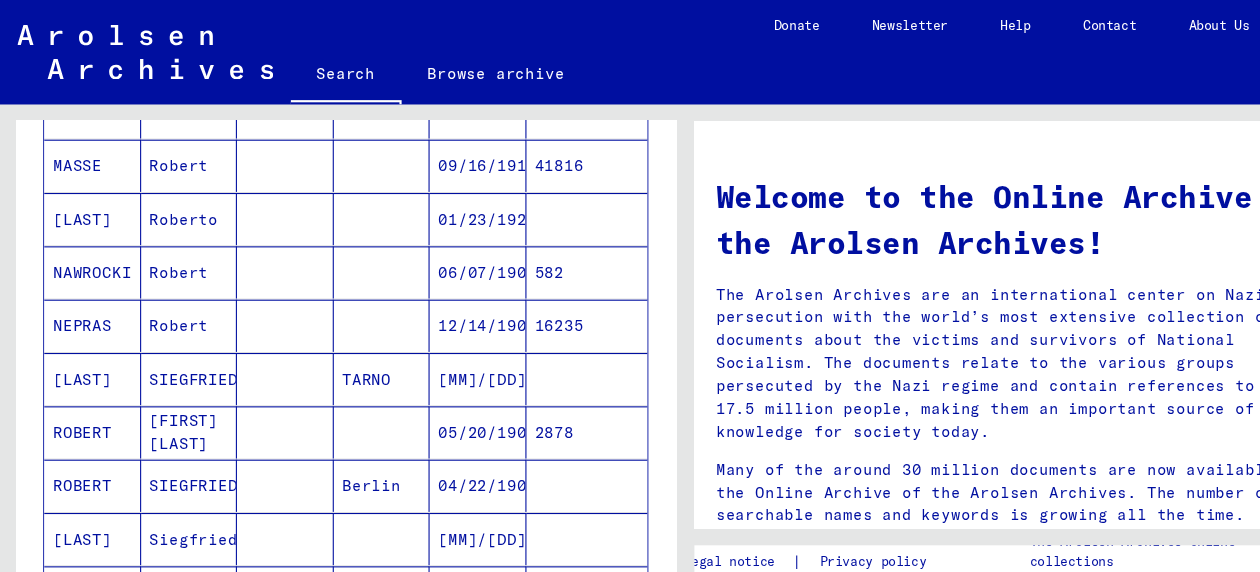 scroll, scrollTop: 520, scrollLeft: 0, axis: vertical 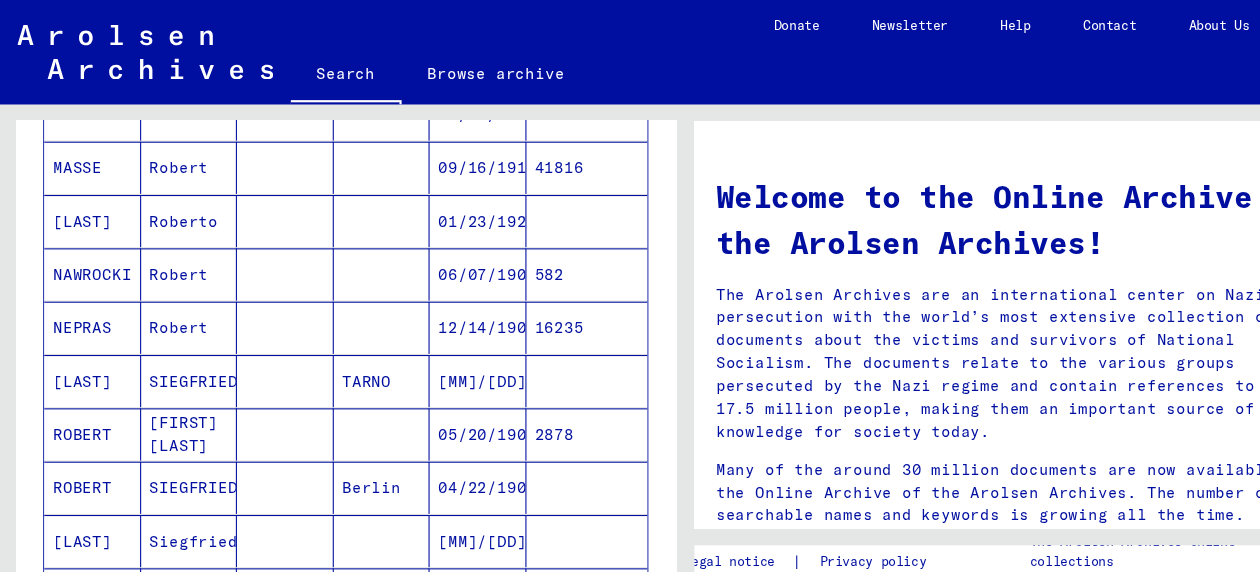 click on "ROBERT" at bounding box center (85, 448) 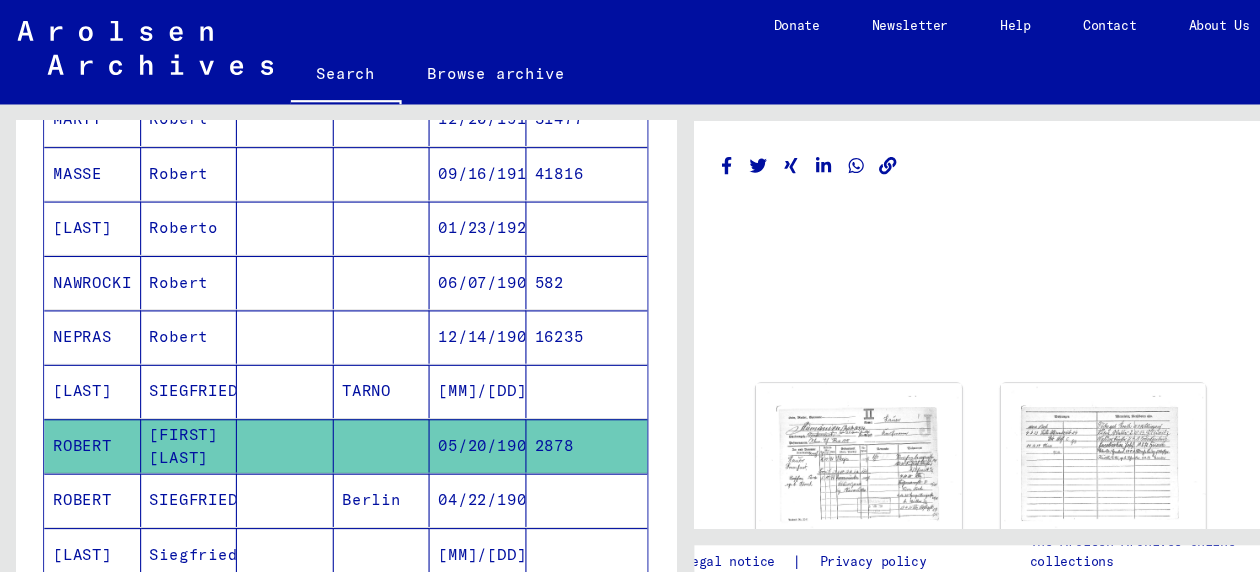 scroll, scrollTop: 523, scrollLeft: 0, axis: vertical 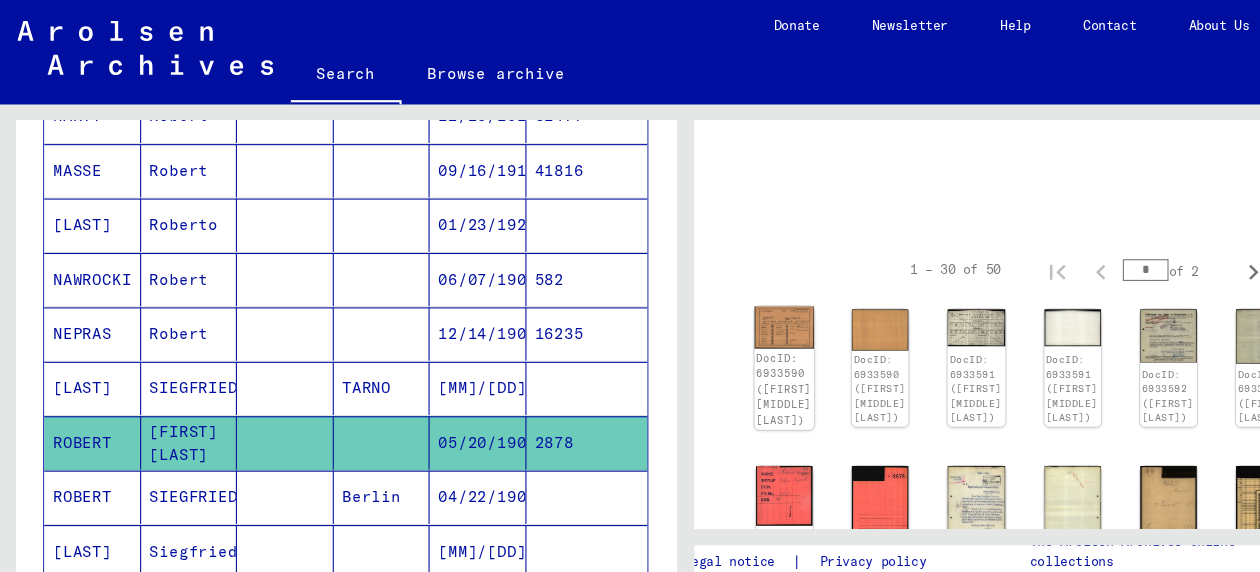 click 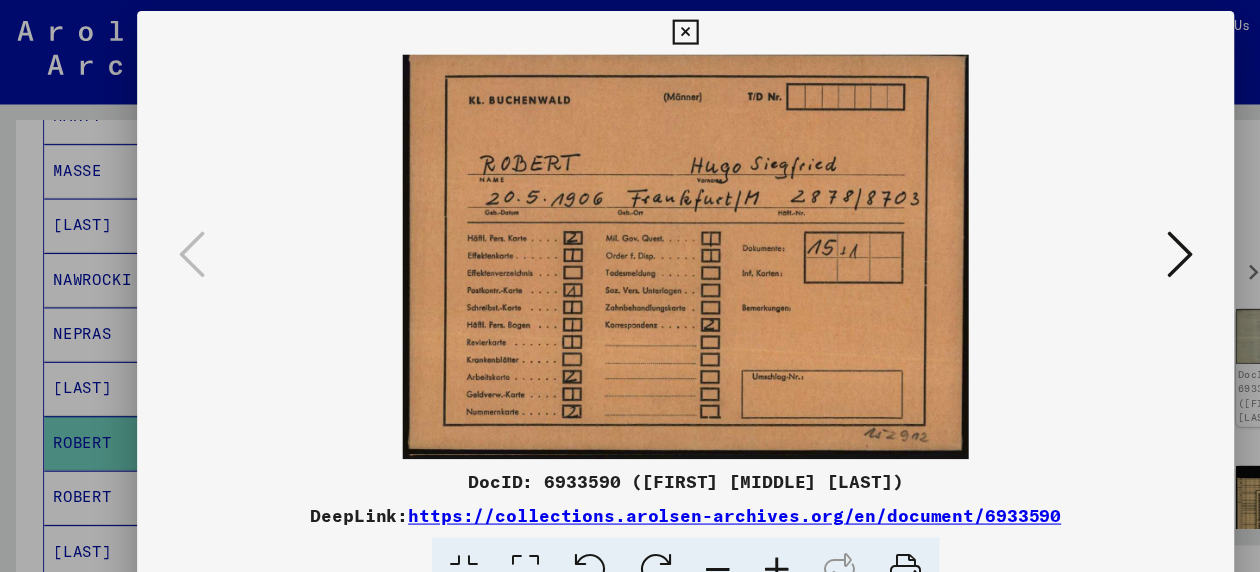 click at bounding box center (1084, 234) 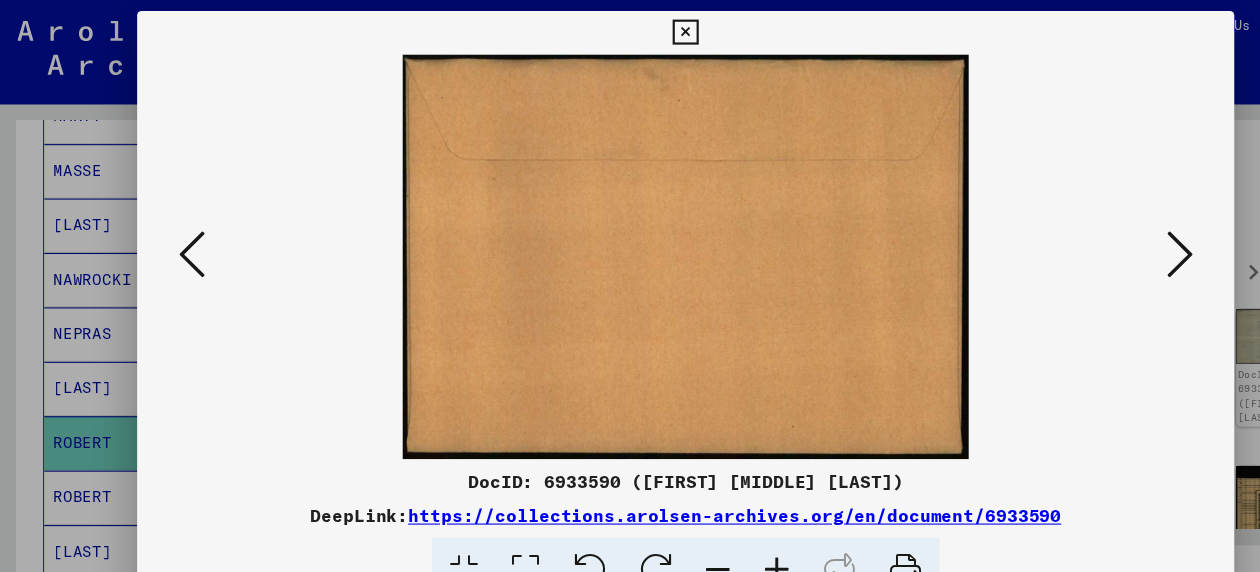 click at bounding box center [1084, 234] 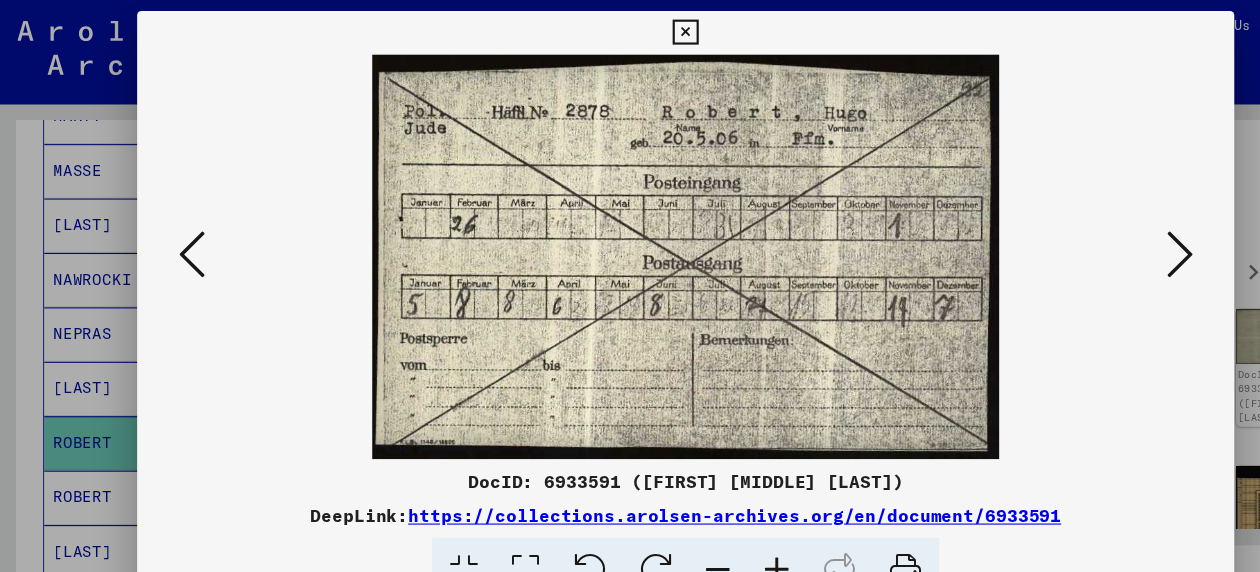 click at bounding box center (1084, 234) 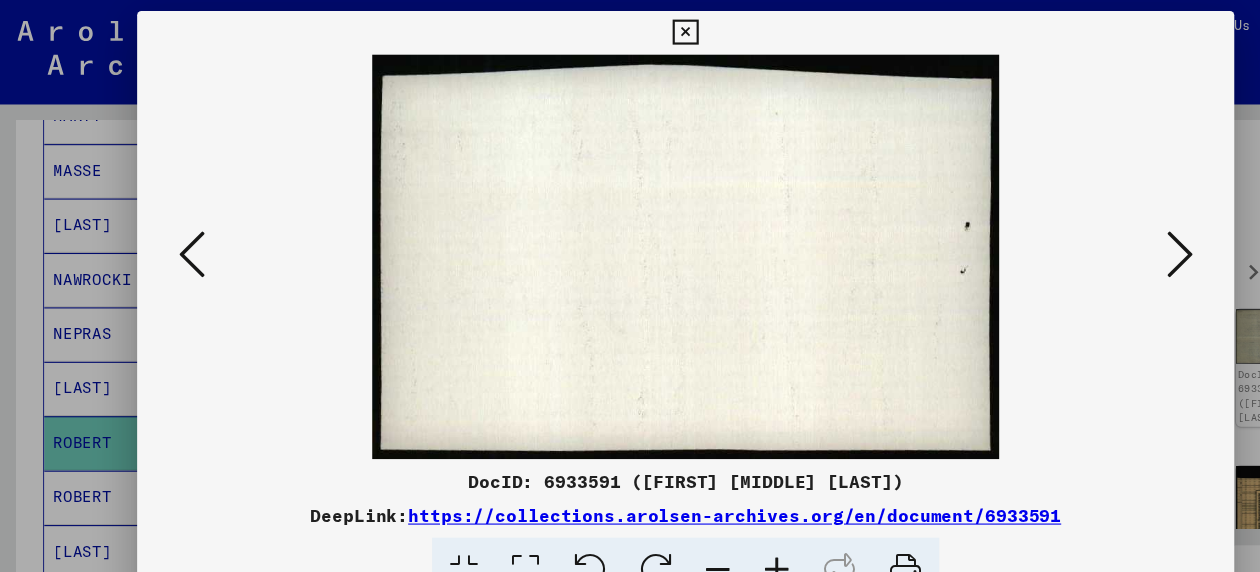 click at bounding box center (1084, 234) 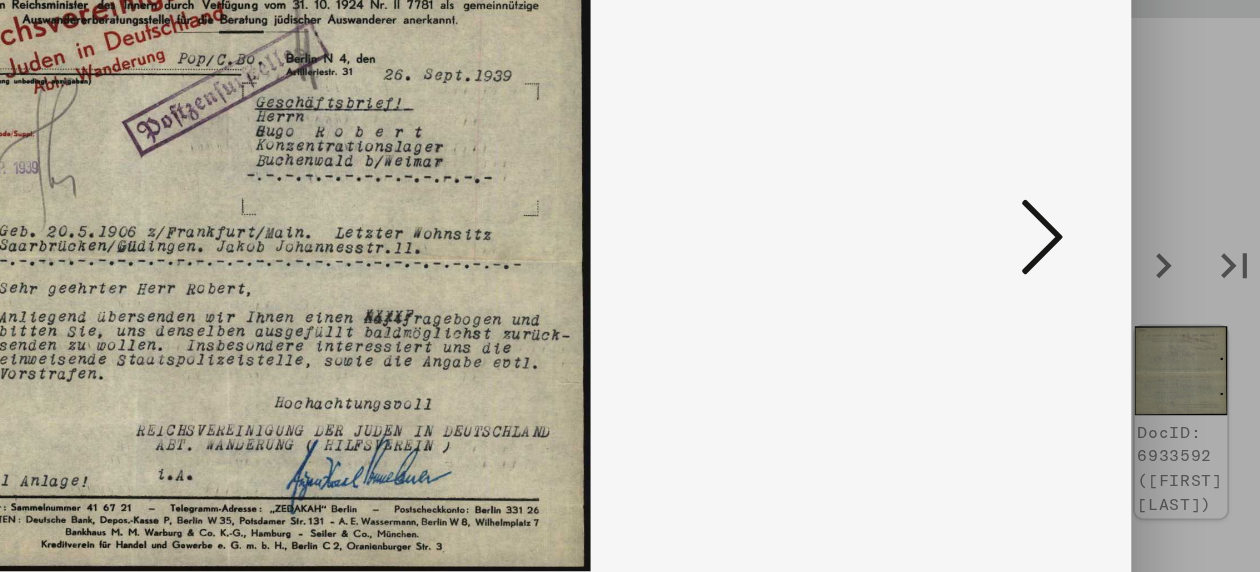 click at bounding box center (1084, 234) 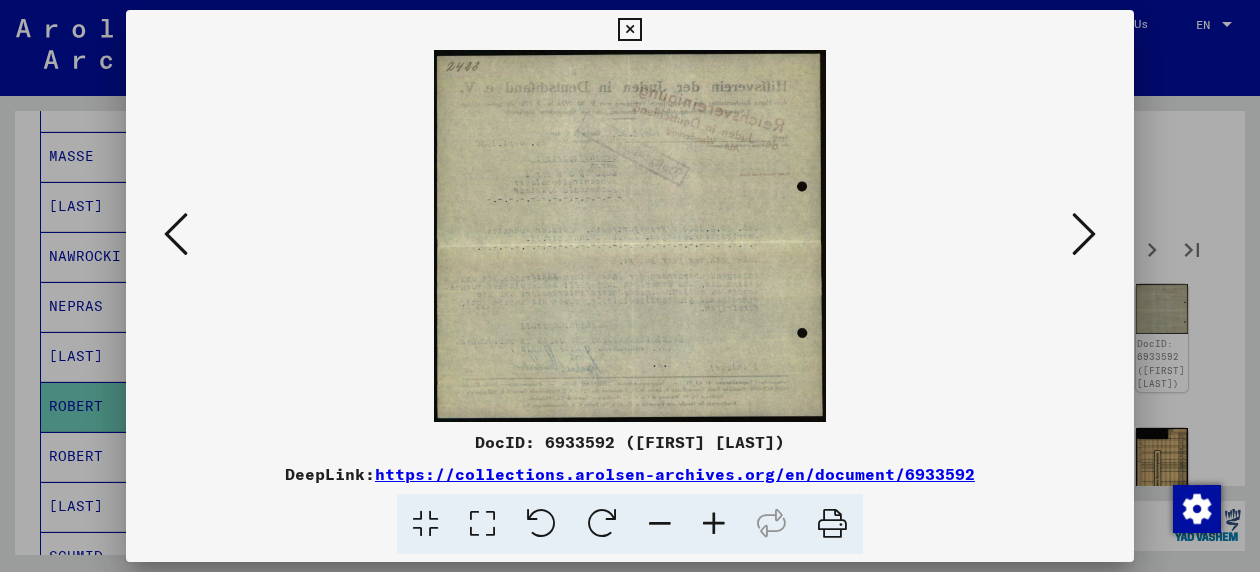 click at bounding box center [1084, 234] 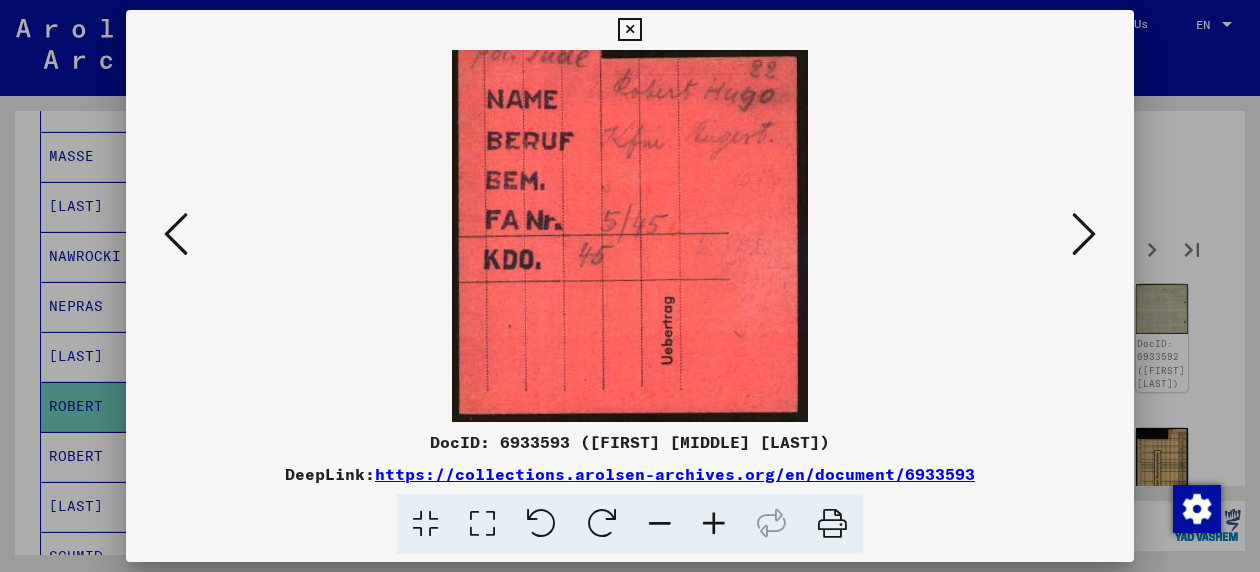 click at bounding box center [1084, 234] 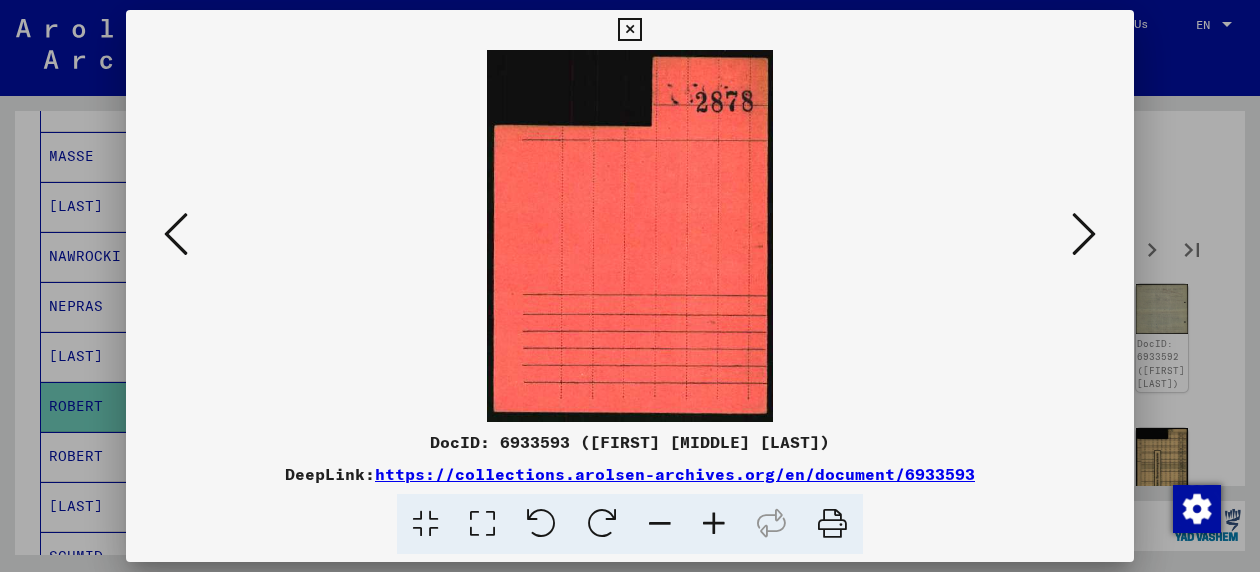 click at bounding box center [176, 234] 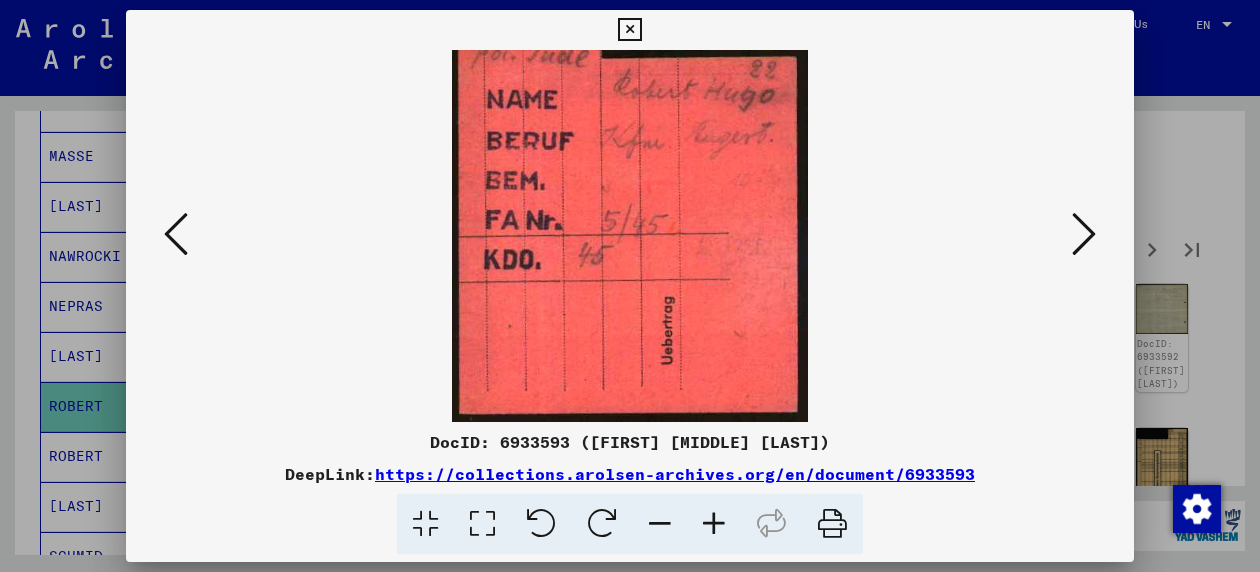 click at bounding box center [1084, 234] 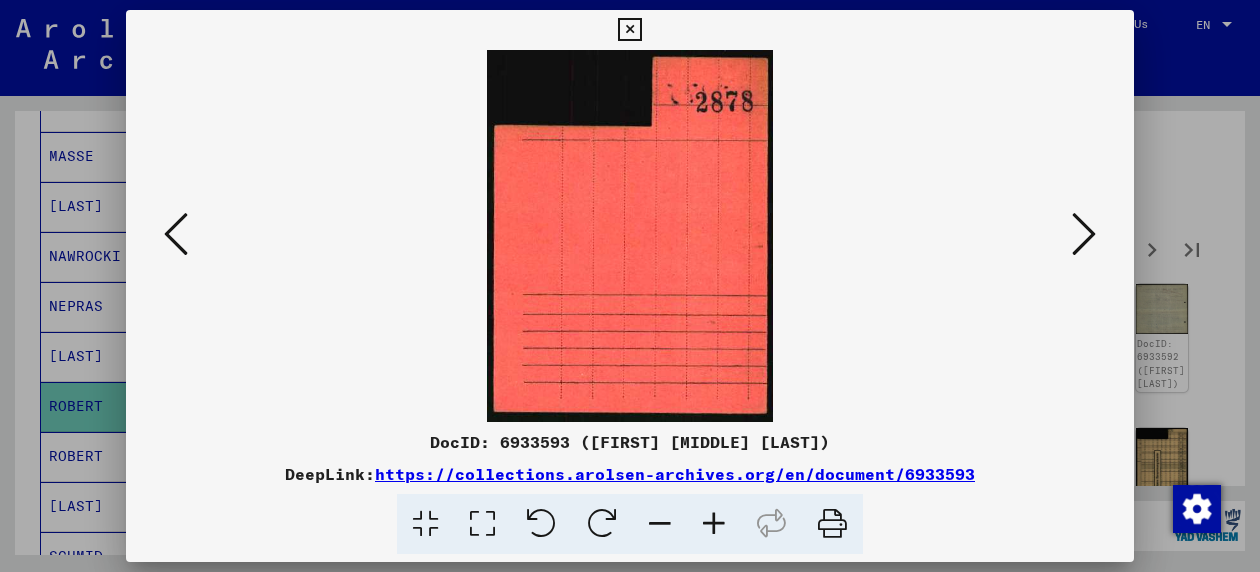 click at bounding box center [1084, 234] 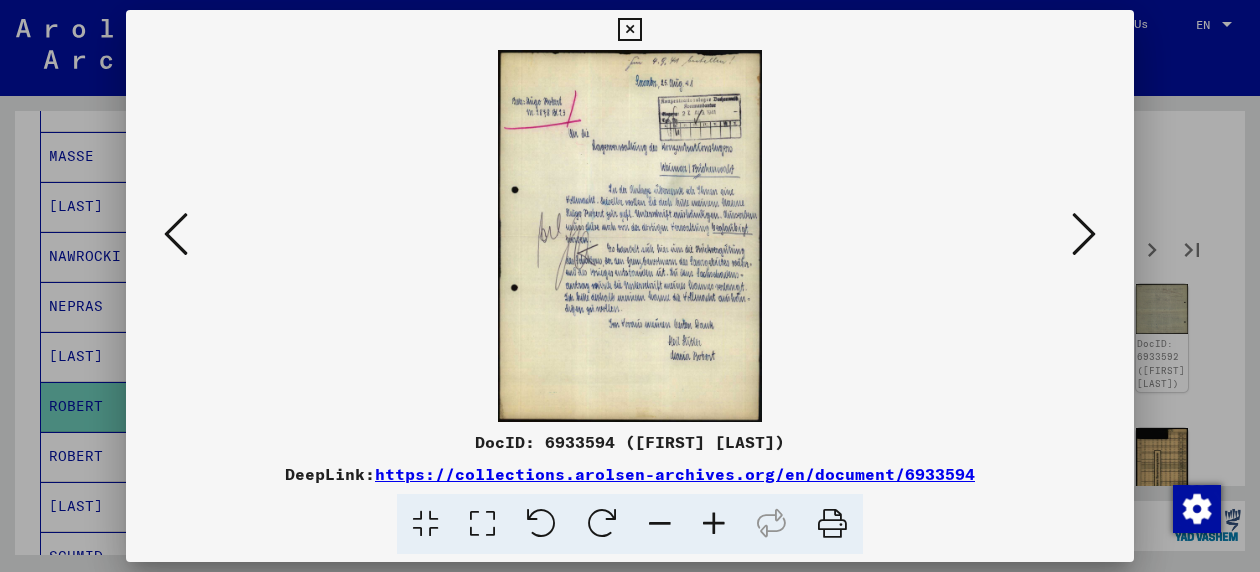 click at bounding box center (1084, 234) 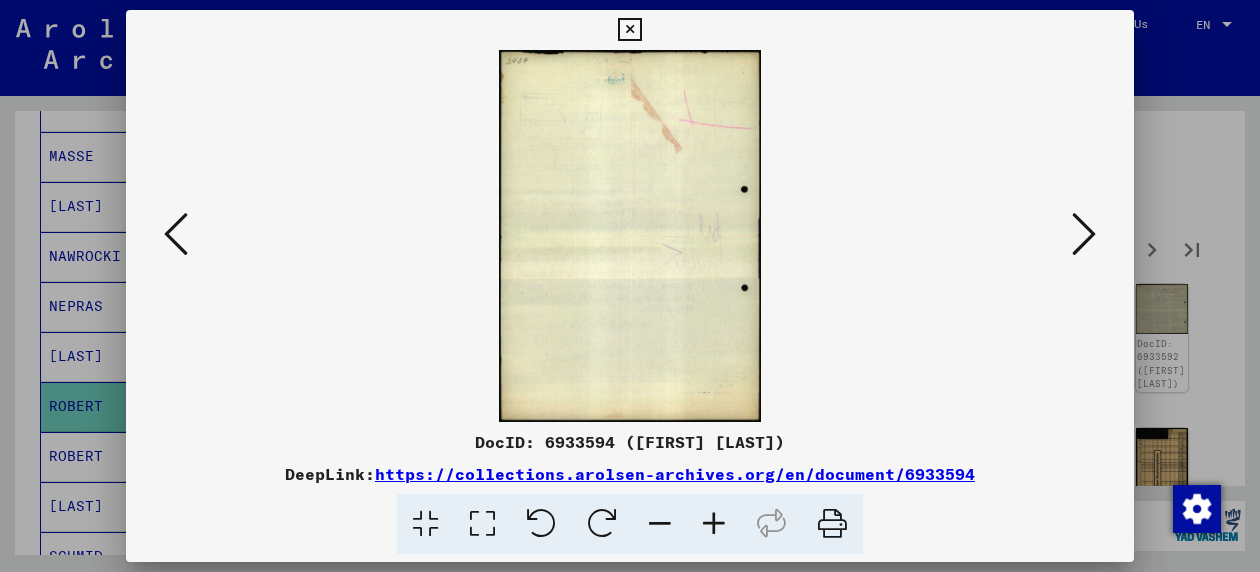 click at bounding box center (1084, 234) 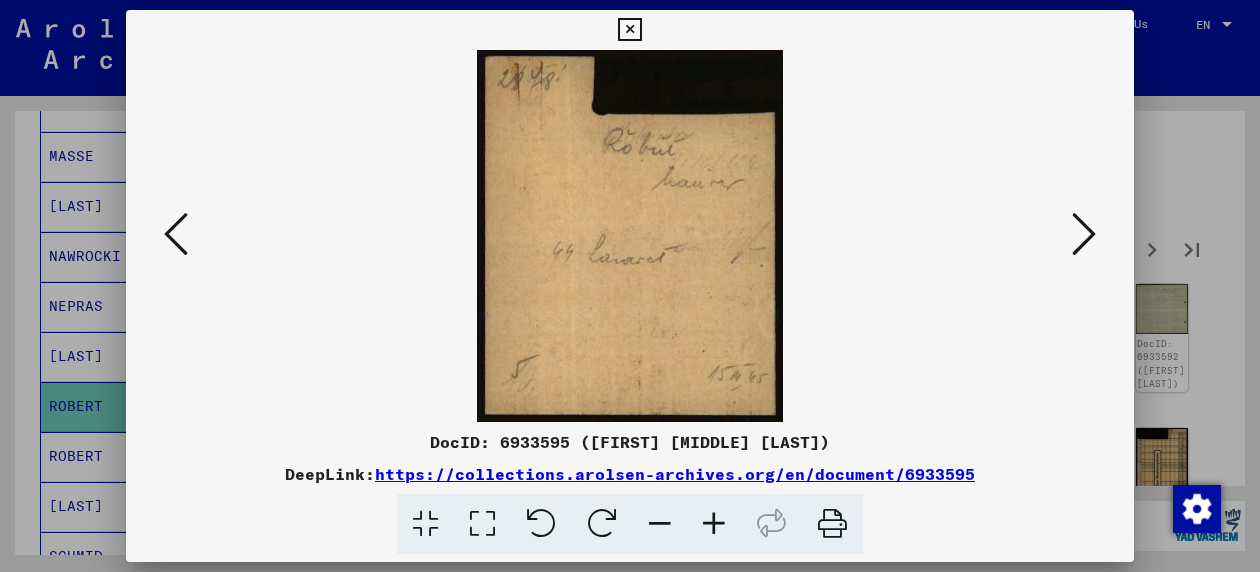 click at bounding box center (1084, 234) 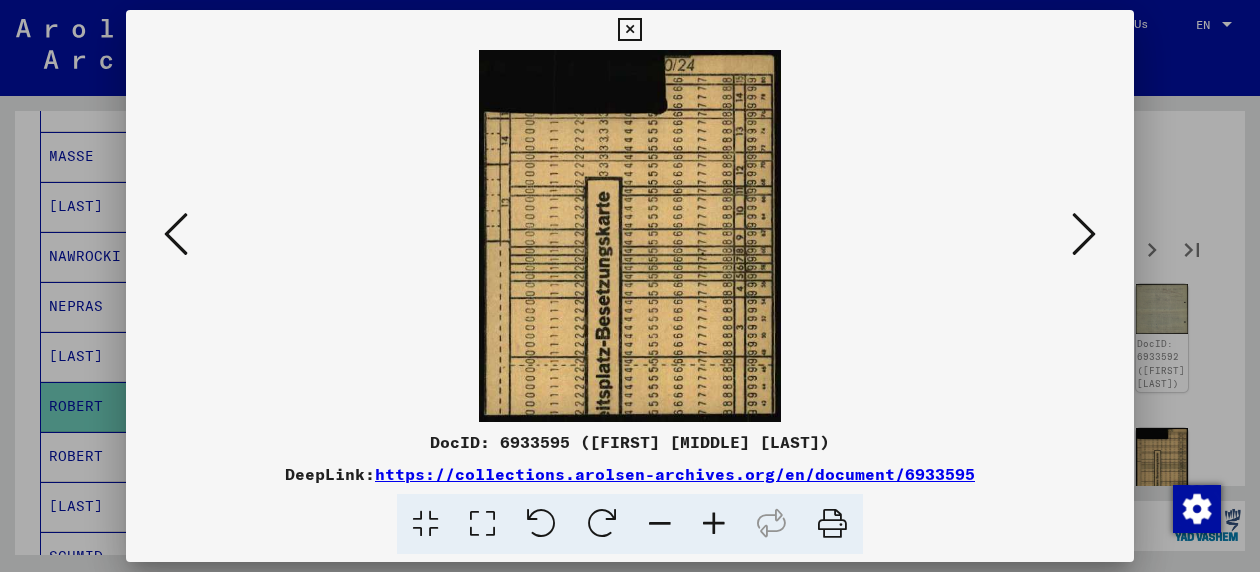 click at bounding box center [1084, 234] 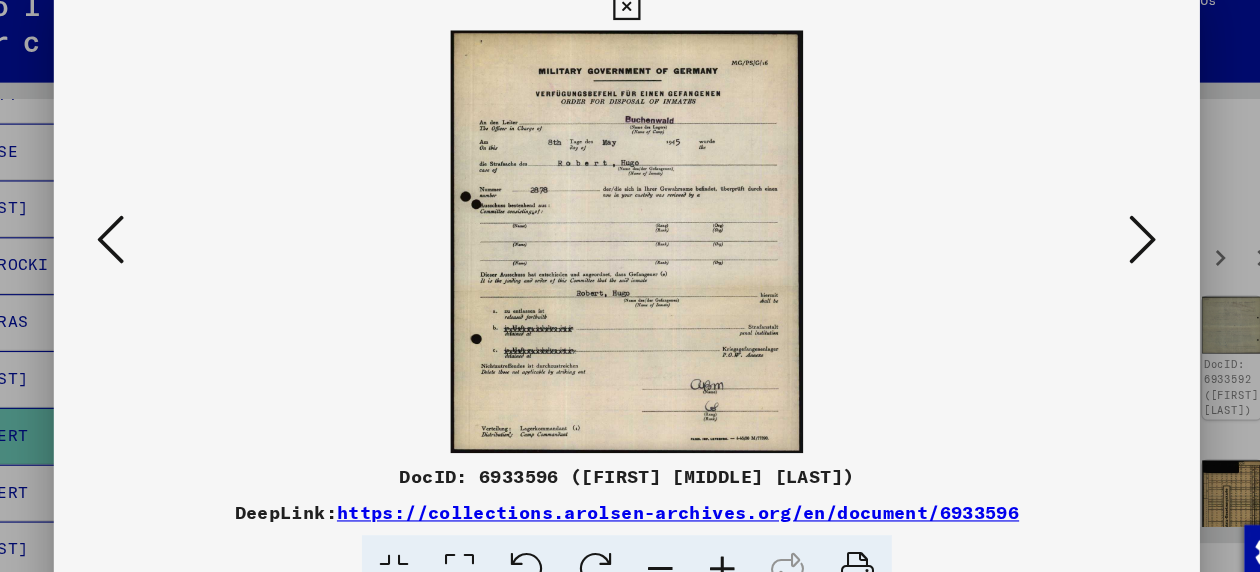 click at bounding box center [1084, 234] 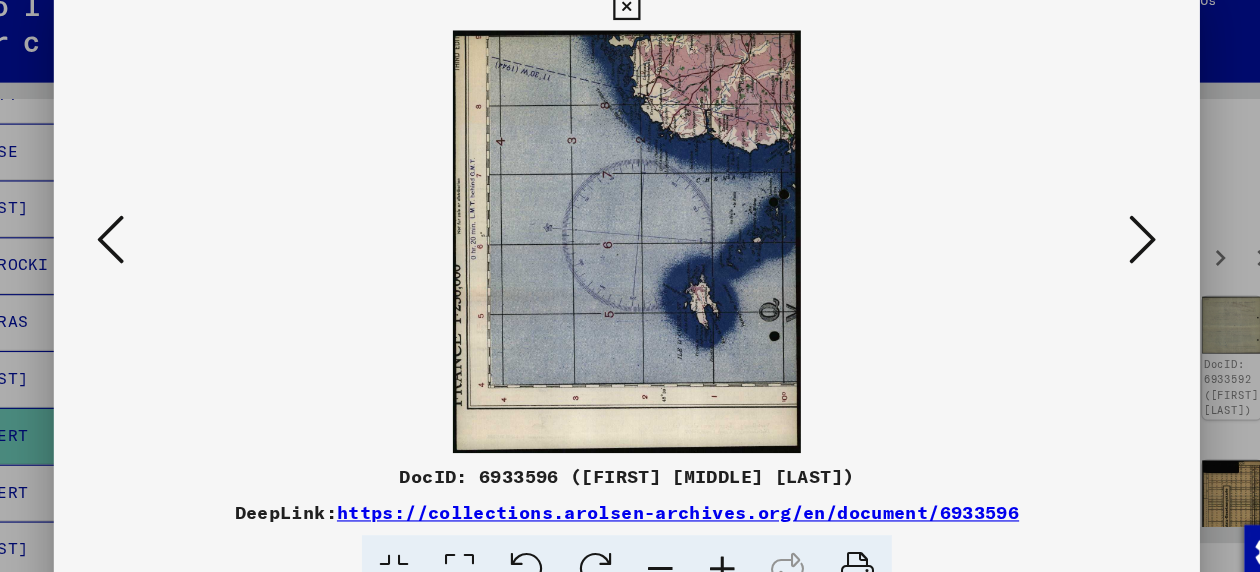 click at bounding box center [1084, 234] 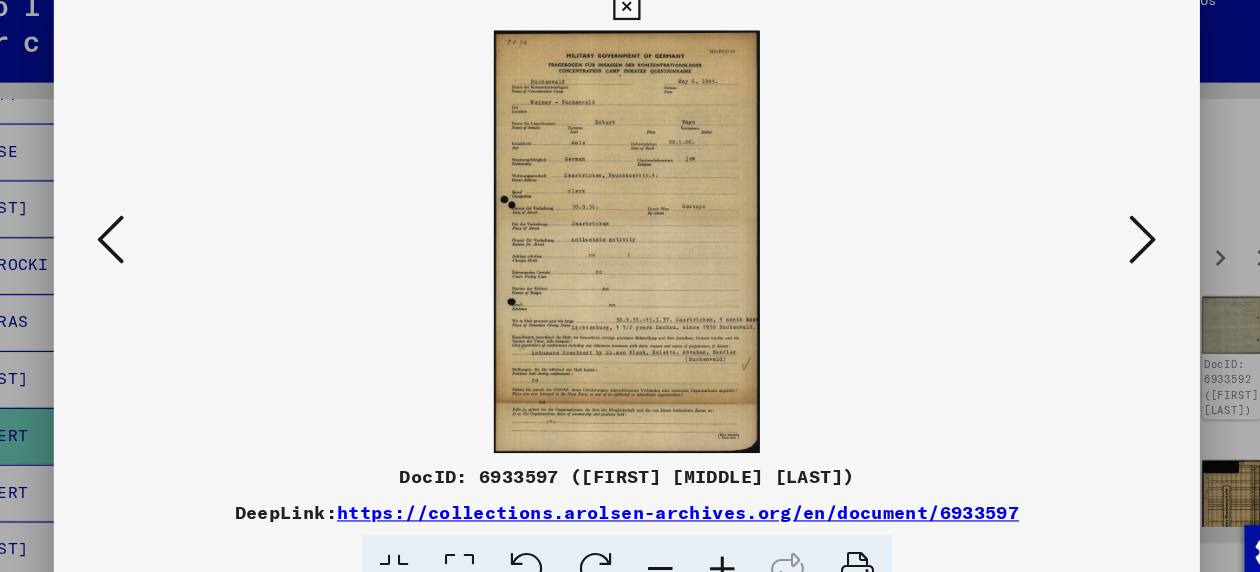 click at bounding box center (1084, 234) 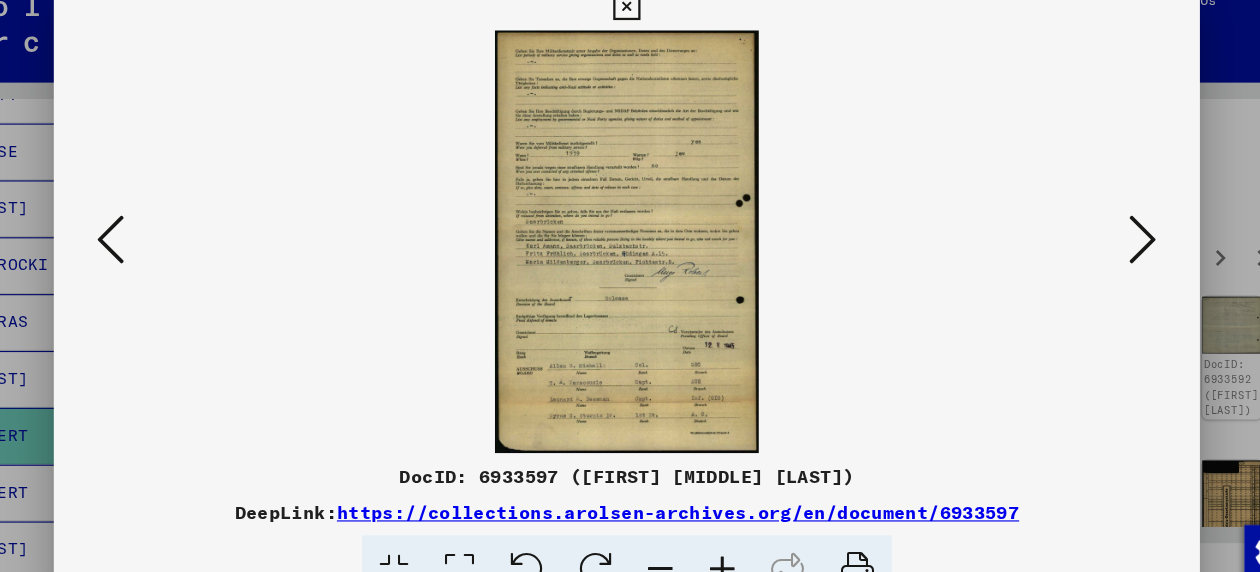 click at bounding box center [629, 30] 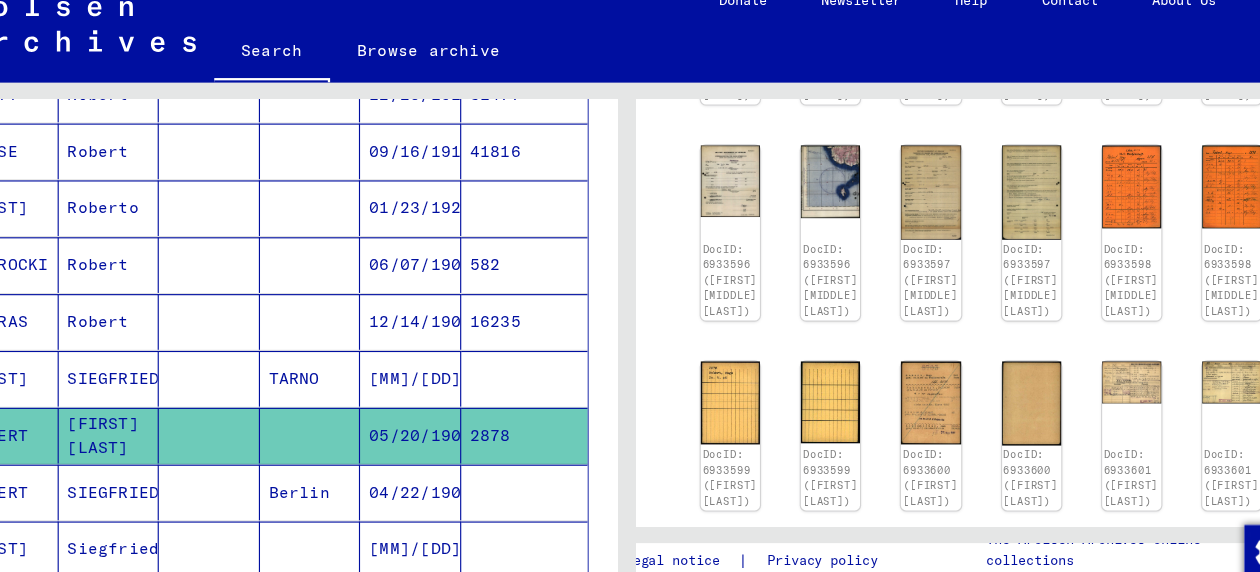 scroll, scrollTop: 576, scrollLeft: 0, axis: vertical 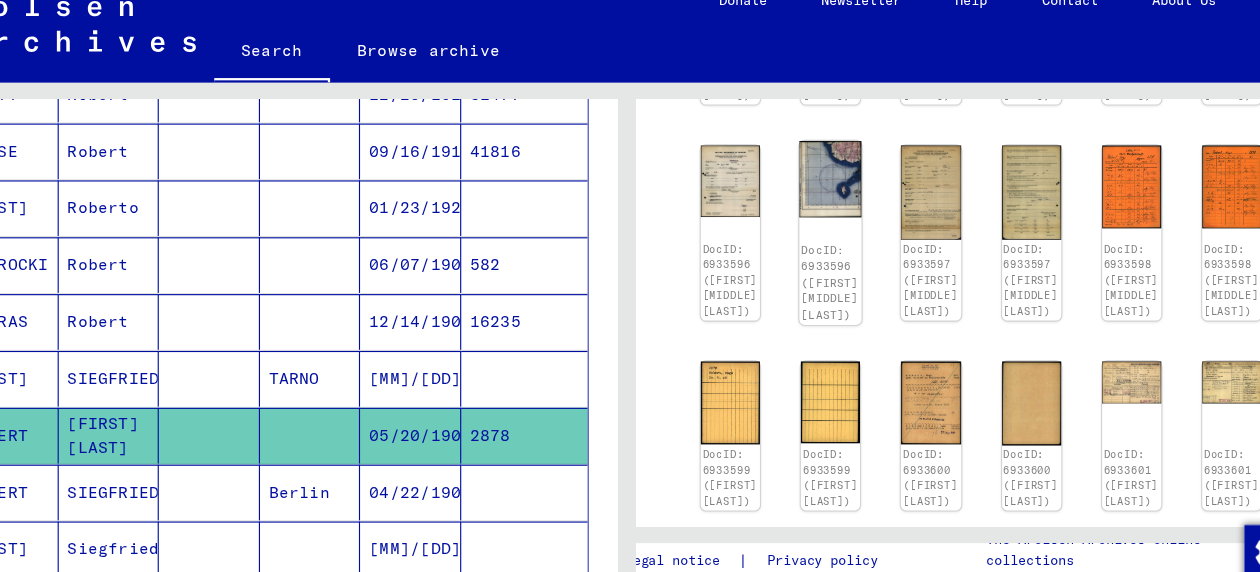 click 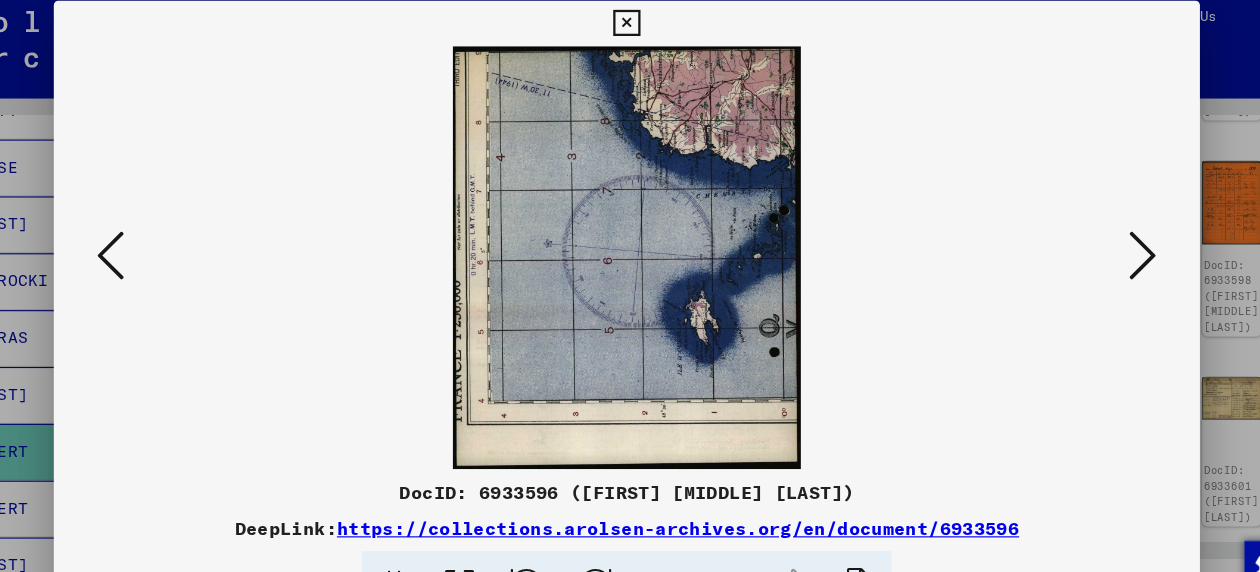 click at bounding box center [629, 30] 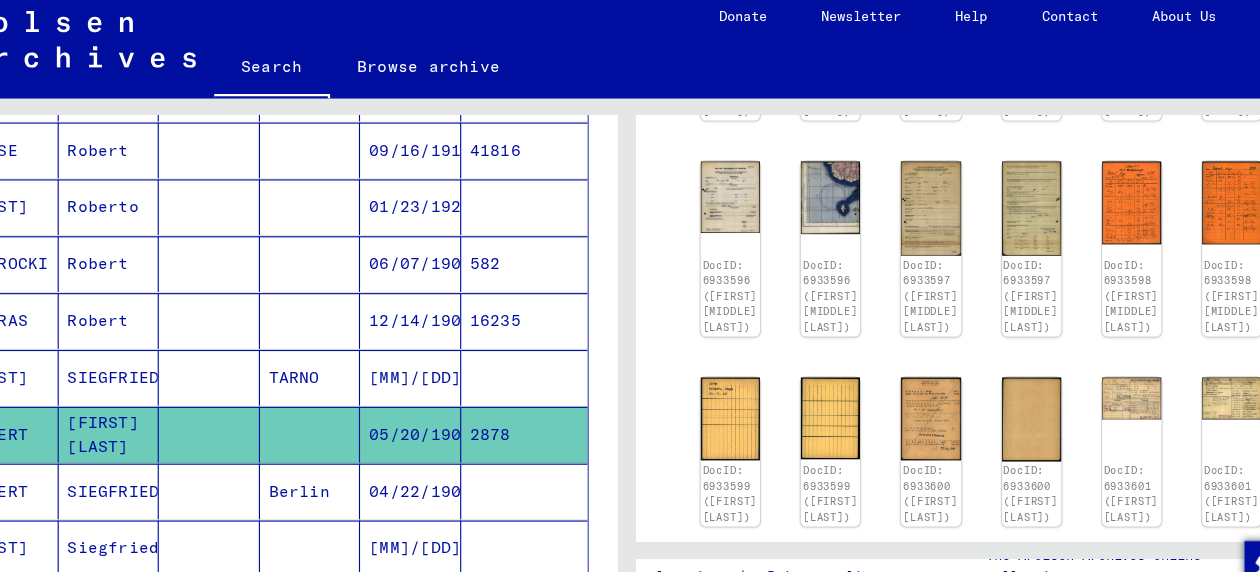 scroll, scrollTop: 539, scrollLeft: 0, axis: vertical 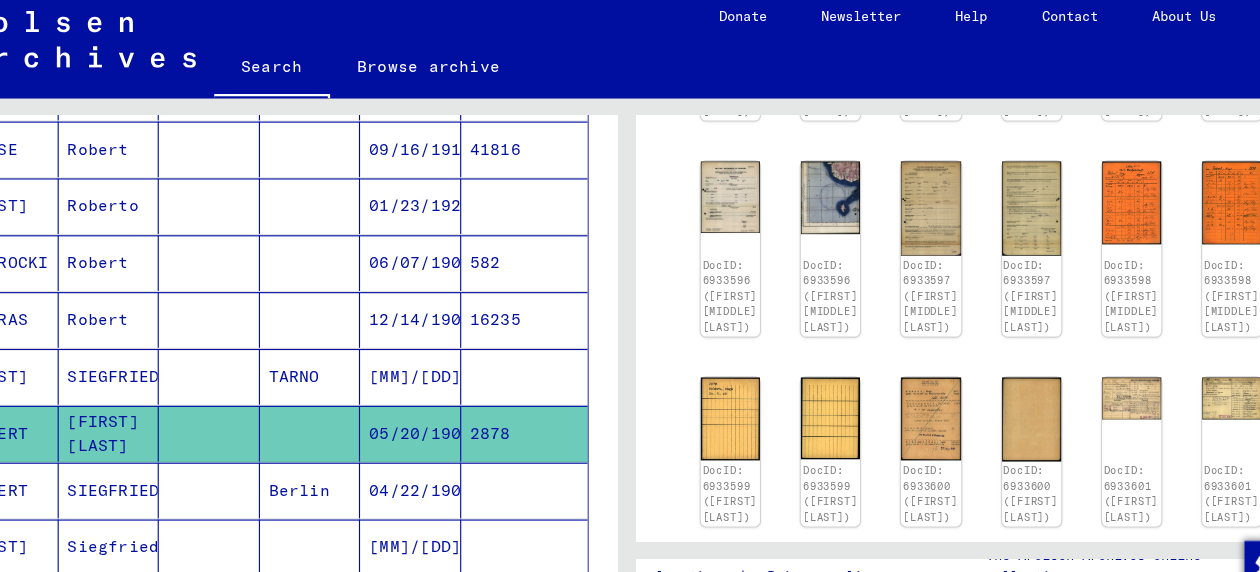 click at bounding box center (540, 240) 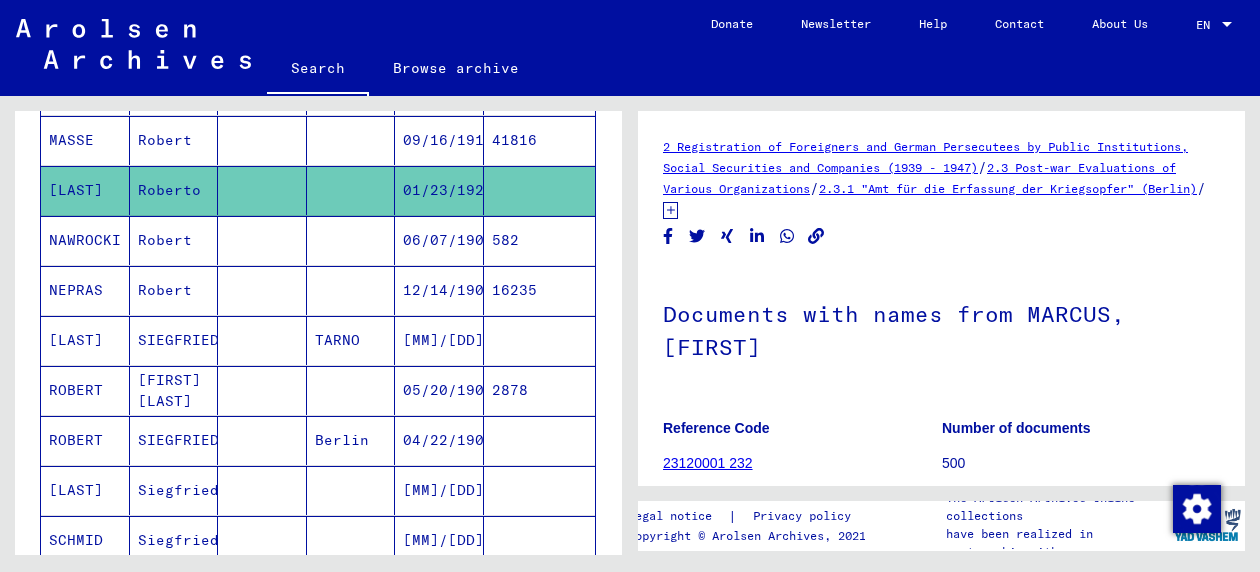 scroll, scrollTop: 0, scrollLeft: 0, axis: both 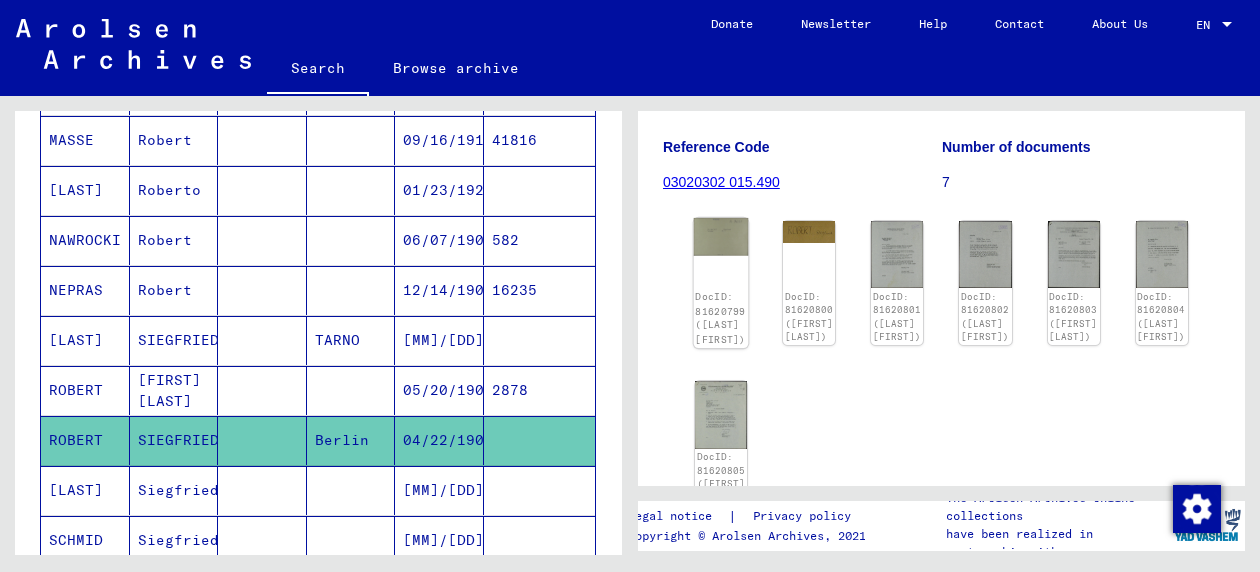 click 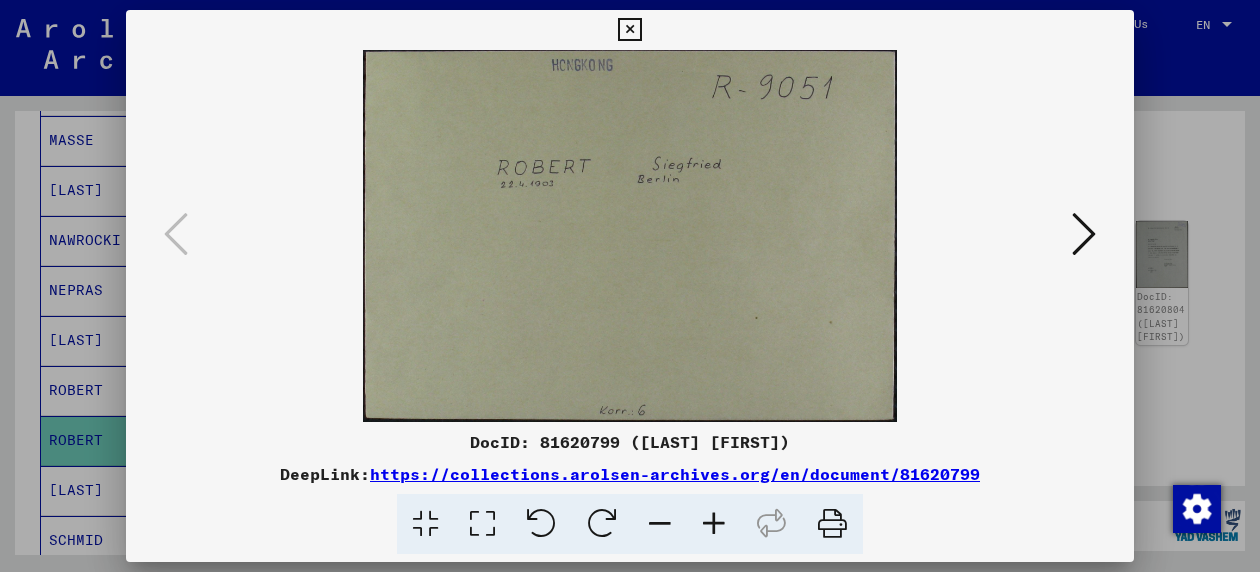 click at bounding box center (1084, 234) 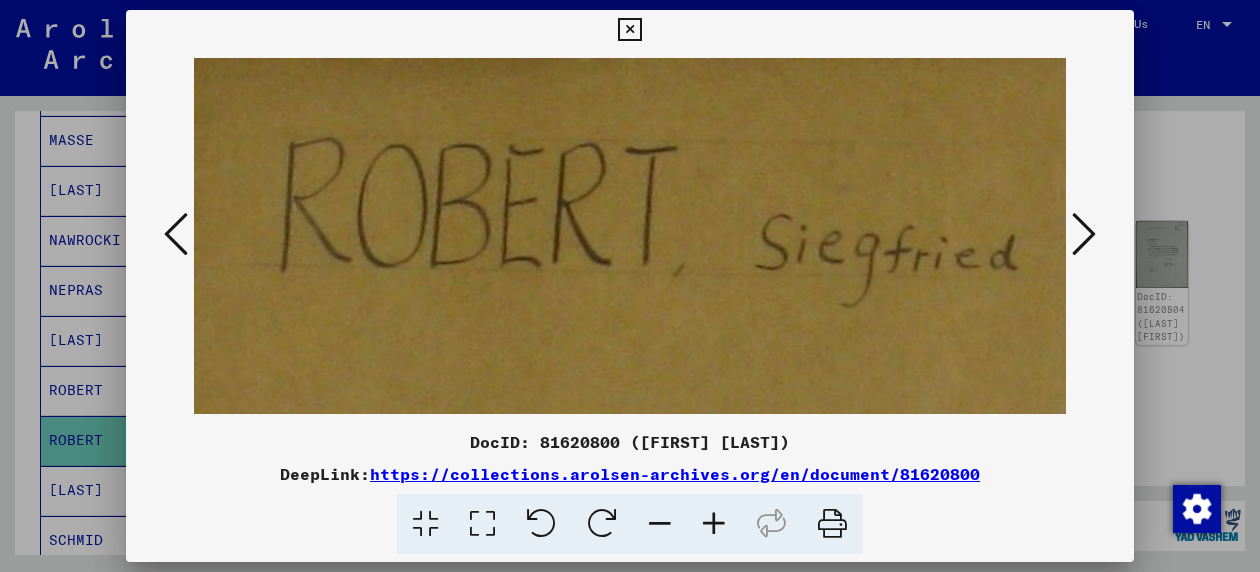 click at bounding box center (1084, 234) 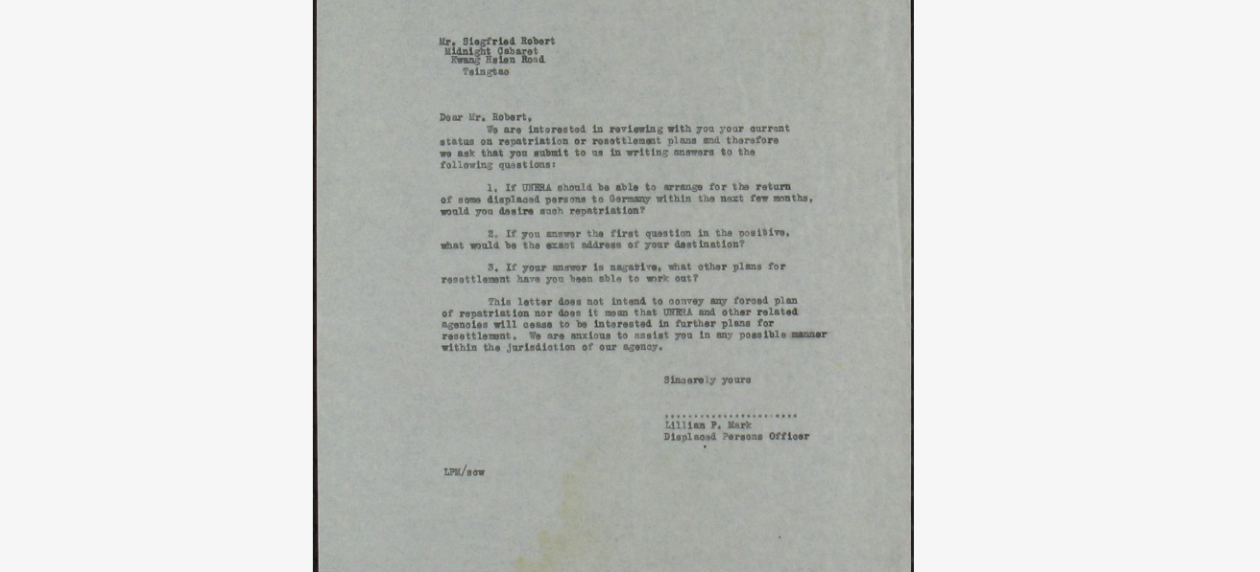 click at bounding box center [630, 236] 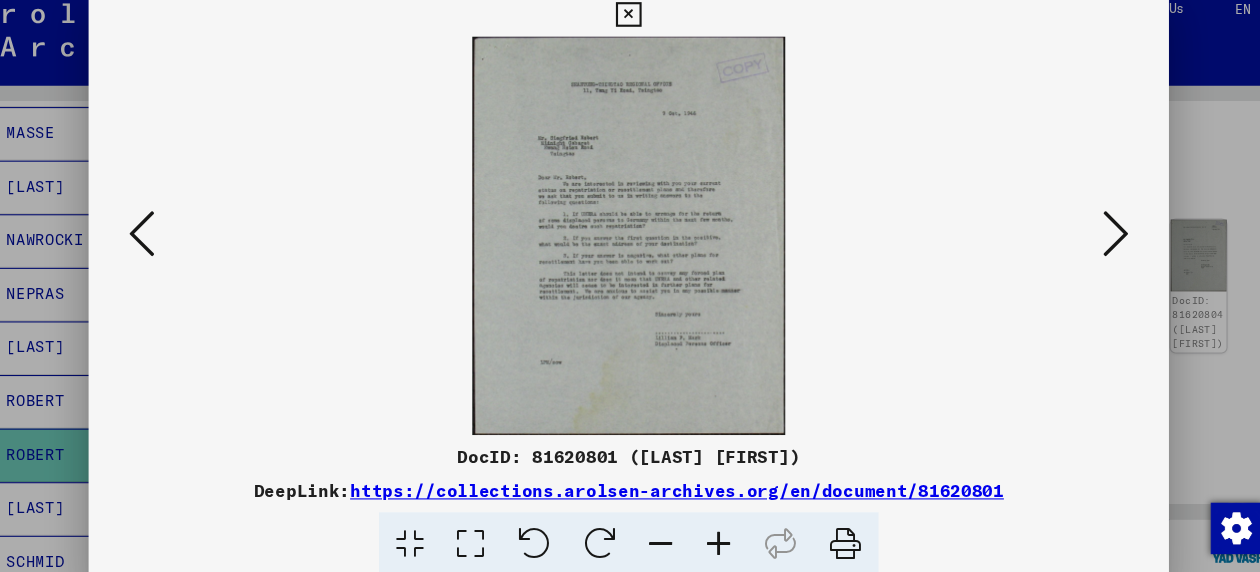 click at bounding box center [1084, 234] 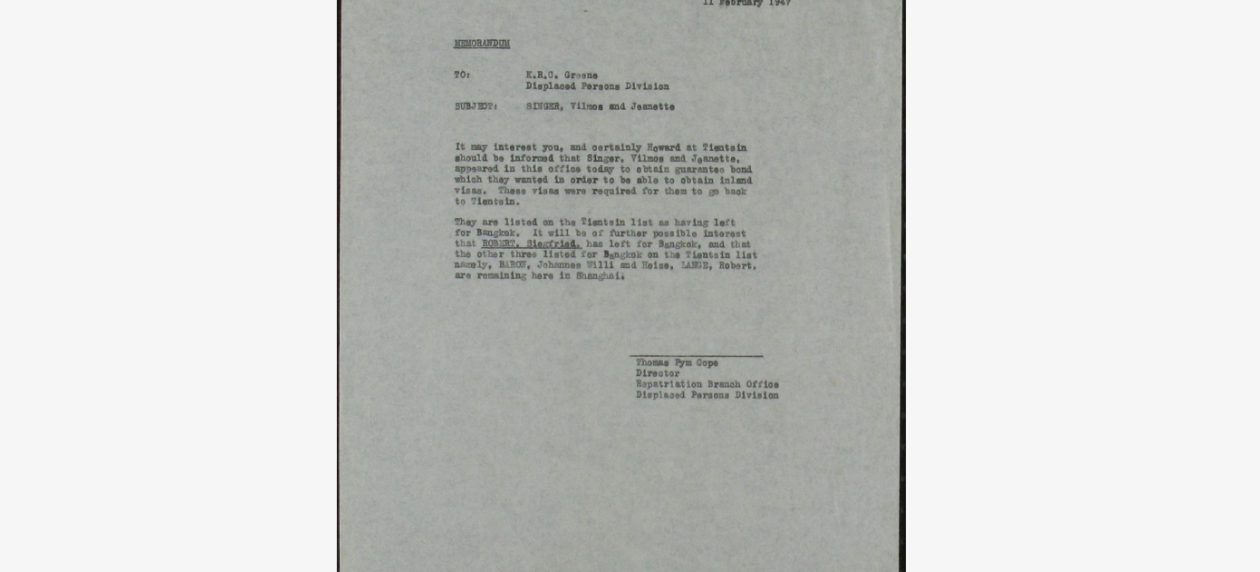 scroll, scrollTop: 0, scrollLeft: 0, axis: both 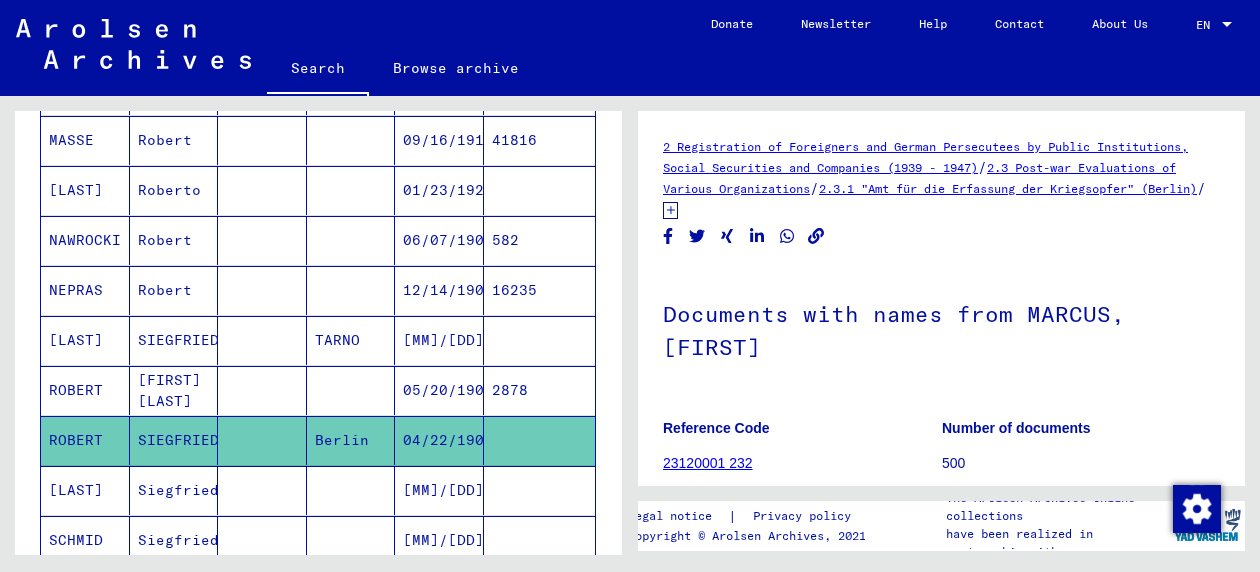 click on "[LAST]" at bounding box center (85, 390) 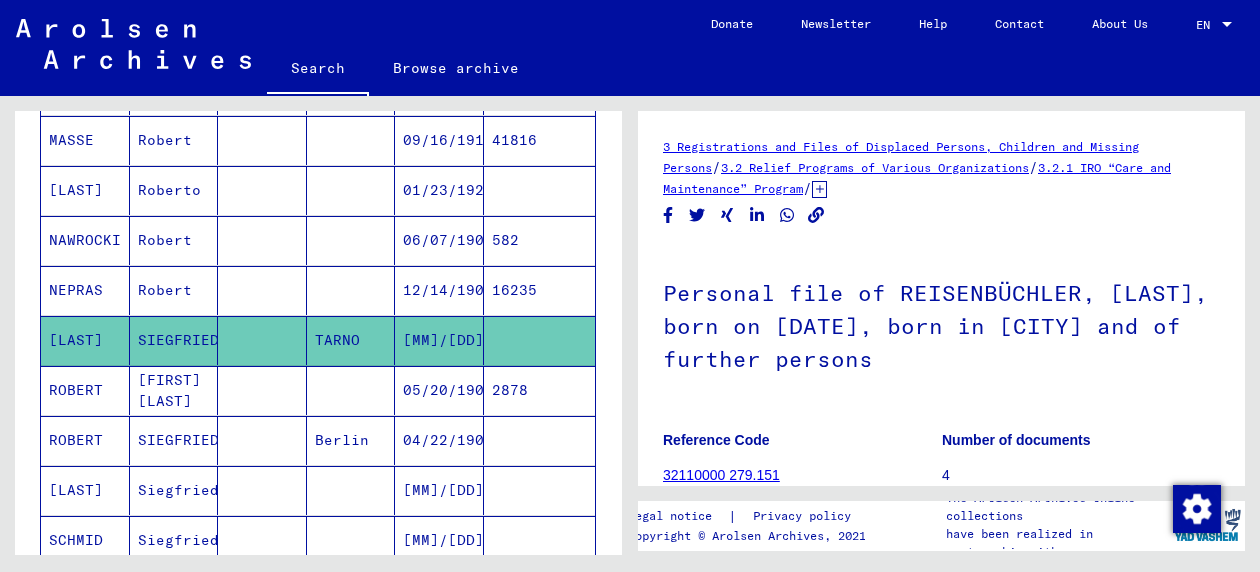 scroll, scrollTop: 0, scrollLeft: 0, axis: both 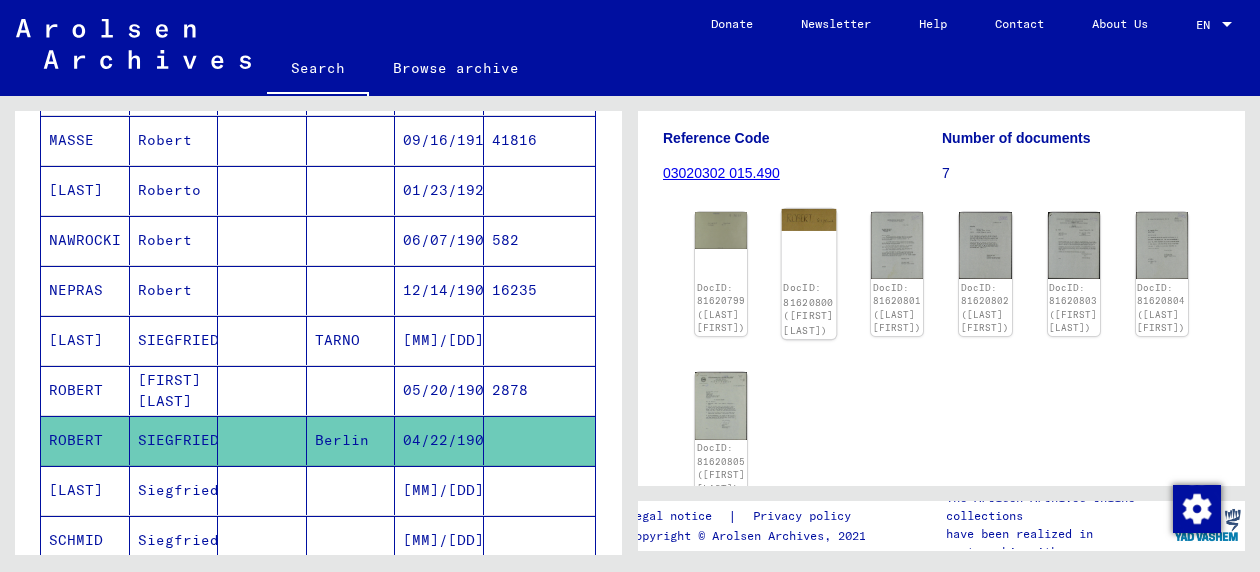click 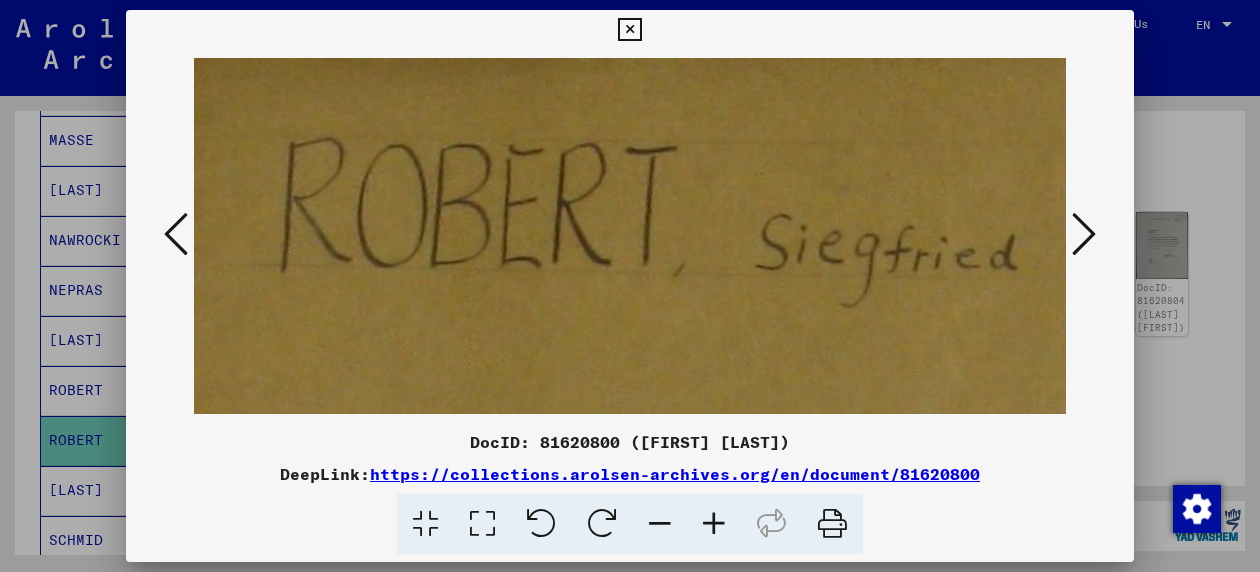 click at bounding box center [1084, 234] 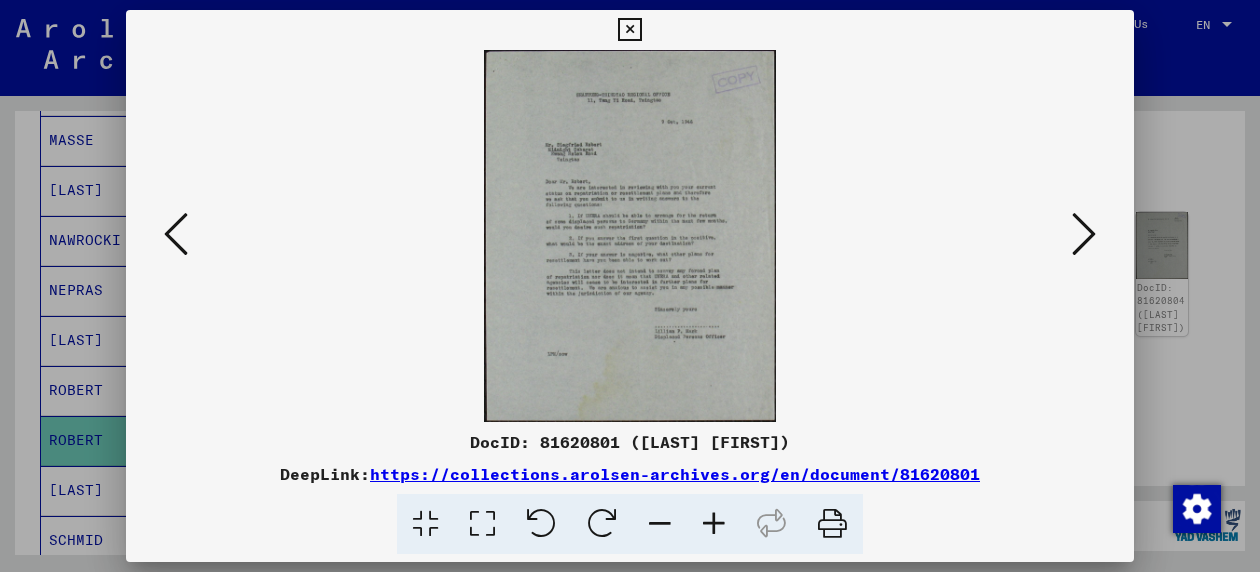 click at bounding box center [1084, 234] 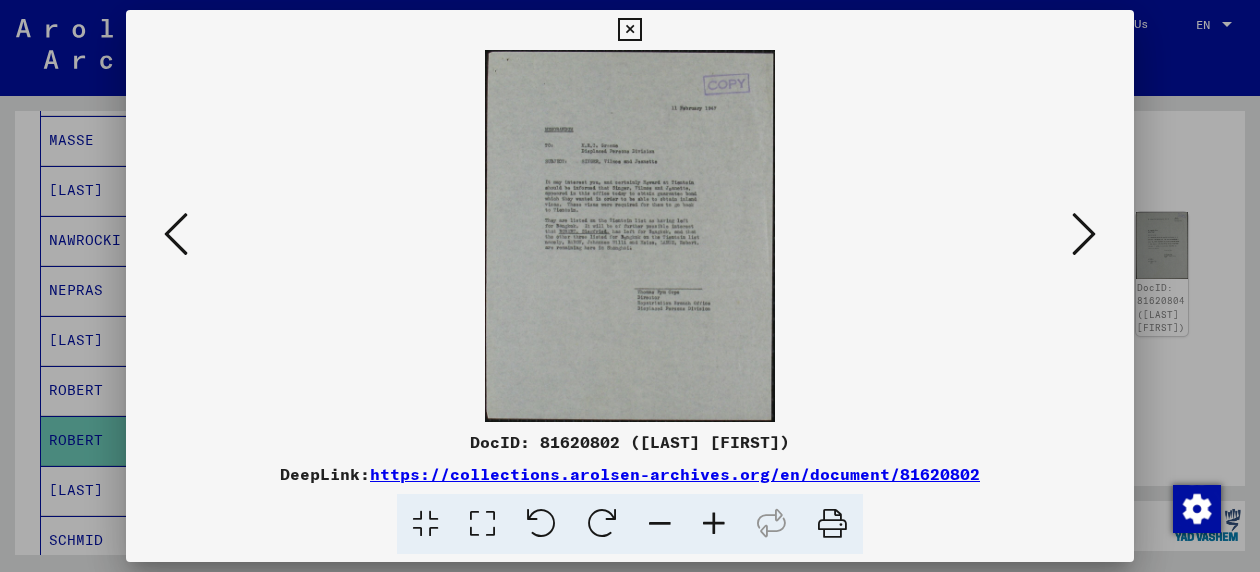 click at bounding box center (1084, 234) 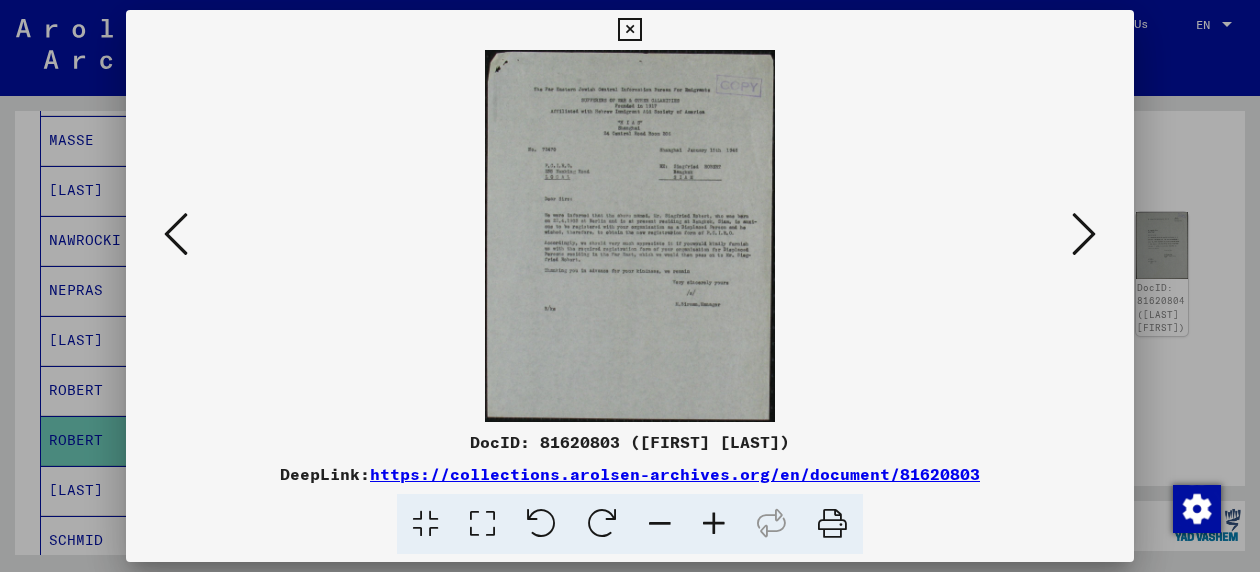 click at bounding box center [1084, 234] 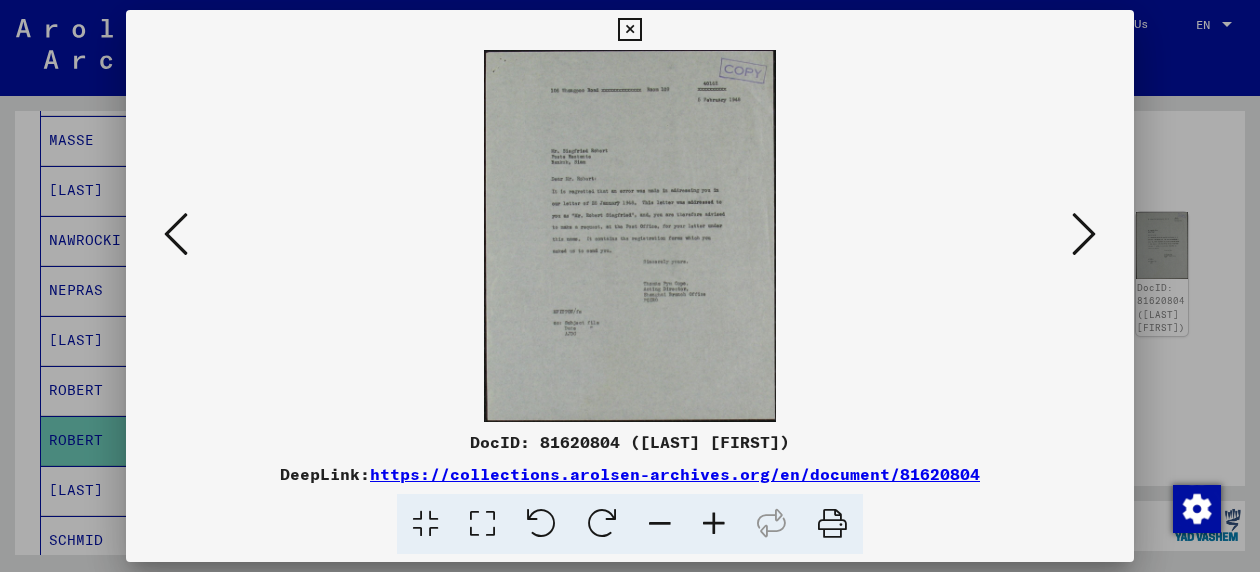click at bounding box center [1084, 234] 